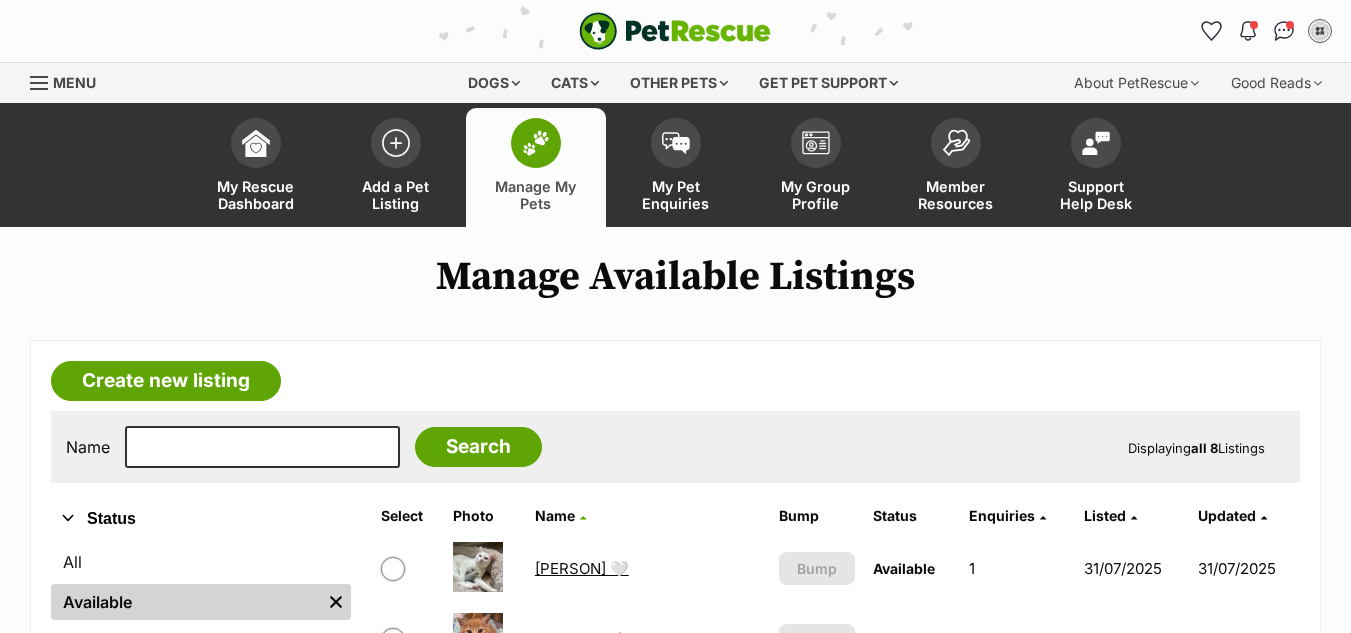 scroll, scrollTop: 0, scrollLeft: 0, axis: both 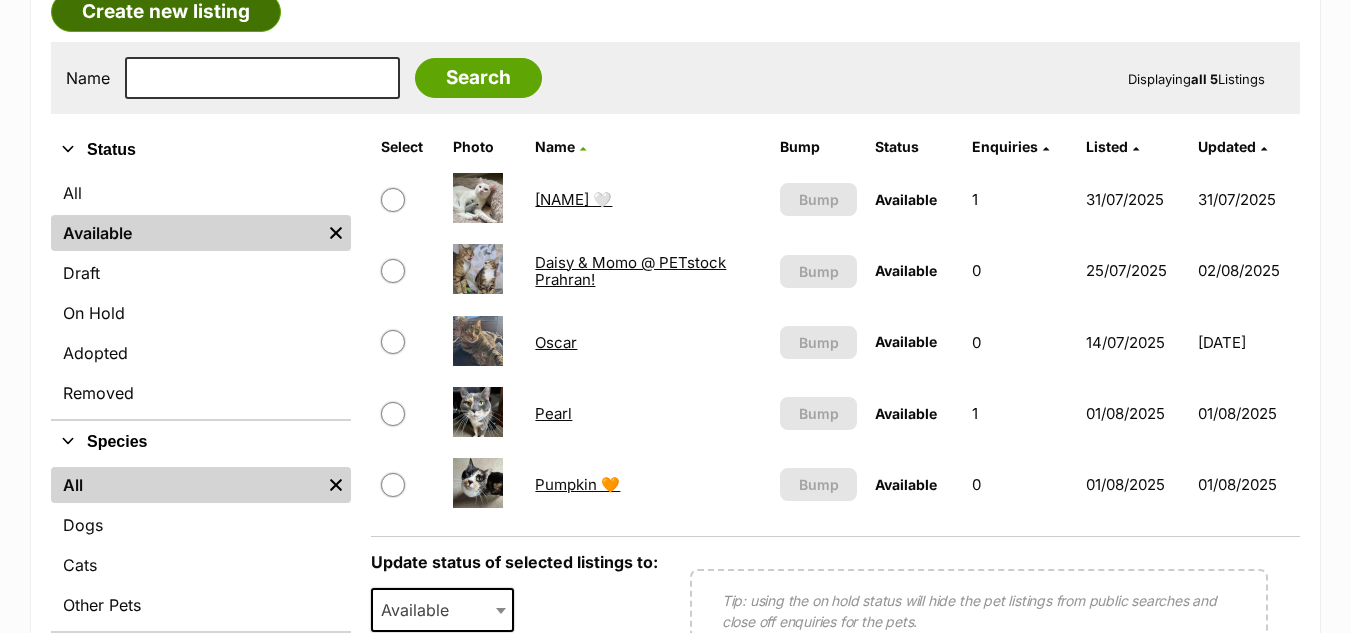 click on "Create new listing" at bounding box center [166, 12] 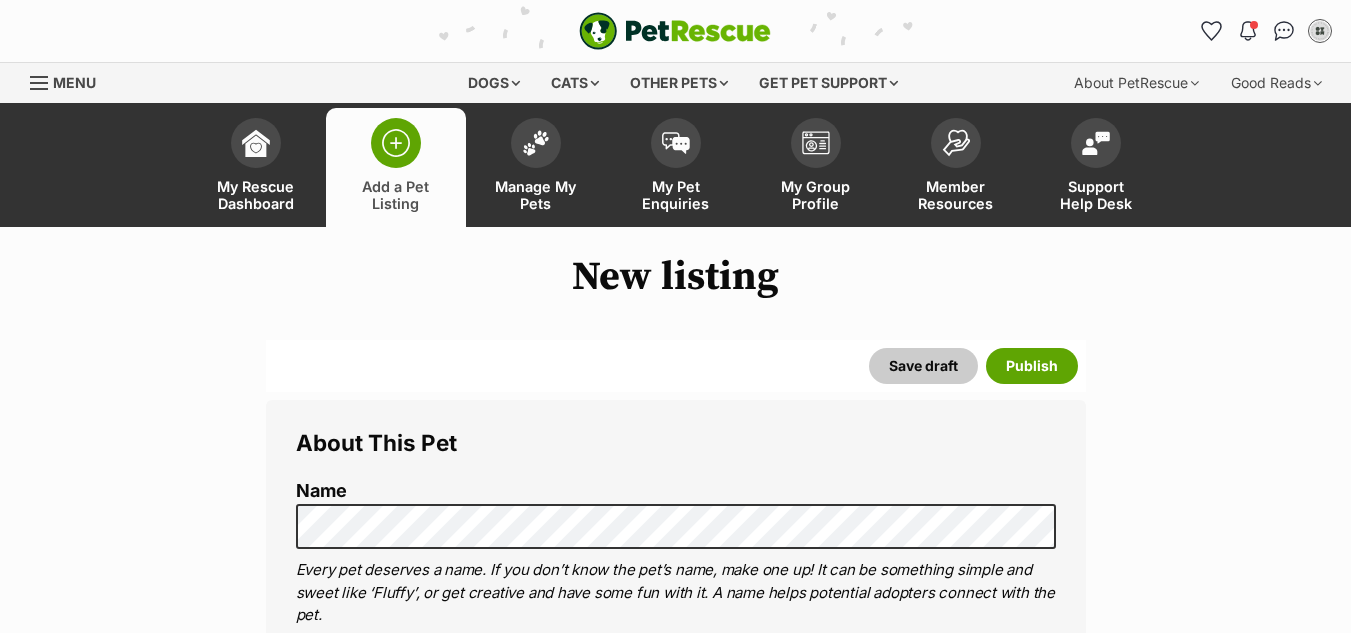 scroll, scrollTop: 0, scrollLeft: 0, axis: both 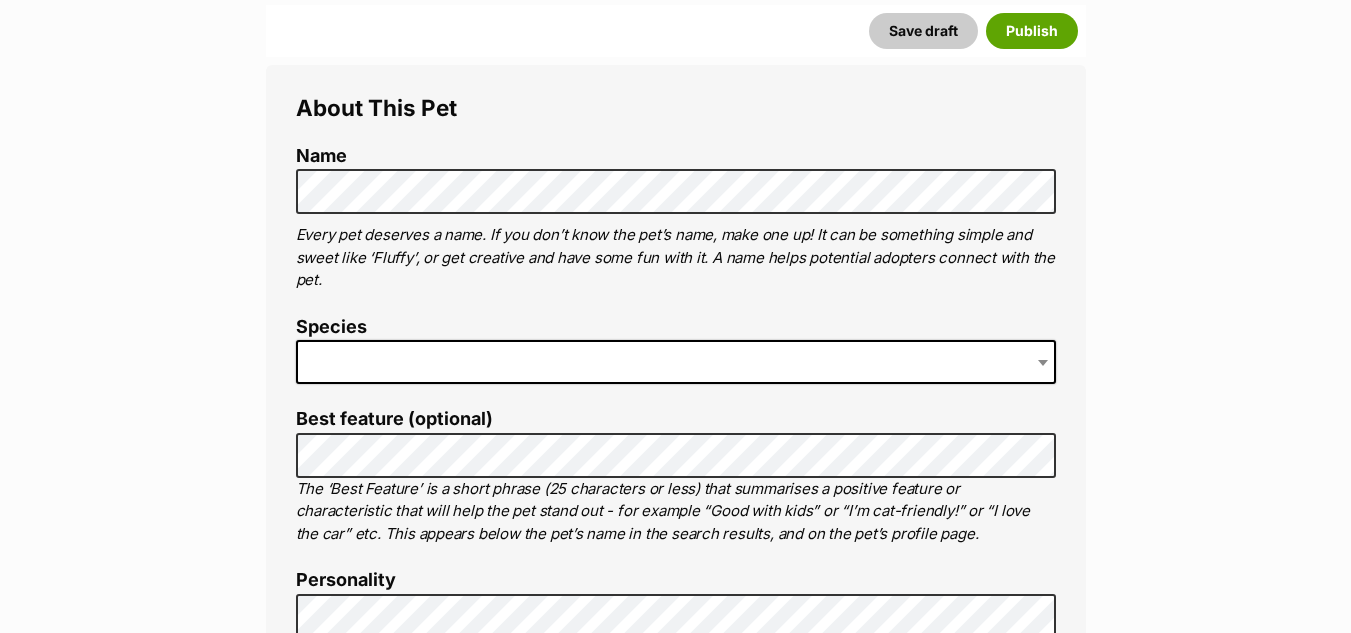 click at bounding box center (676, 362) 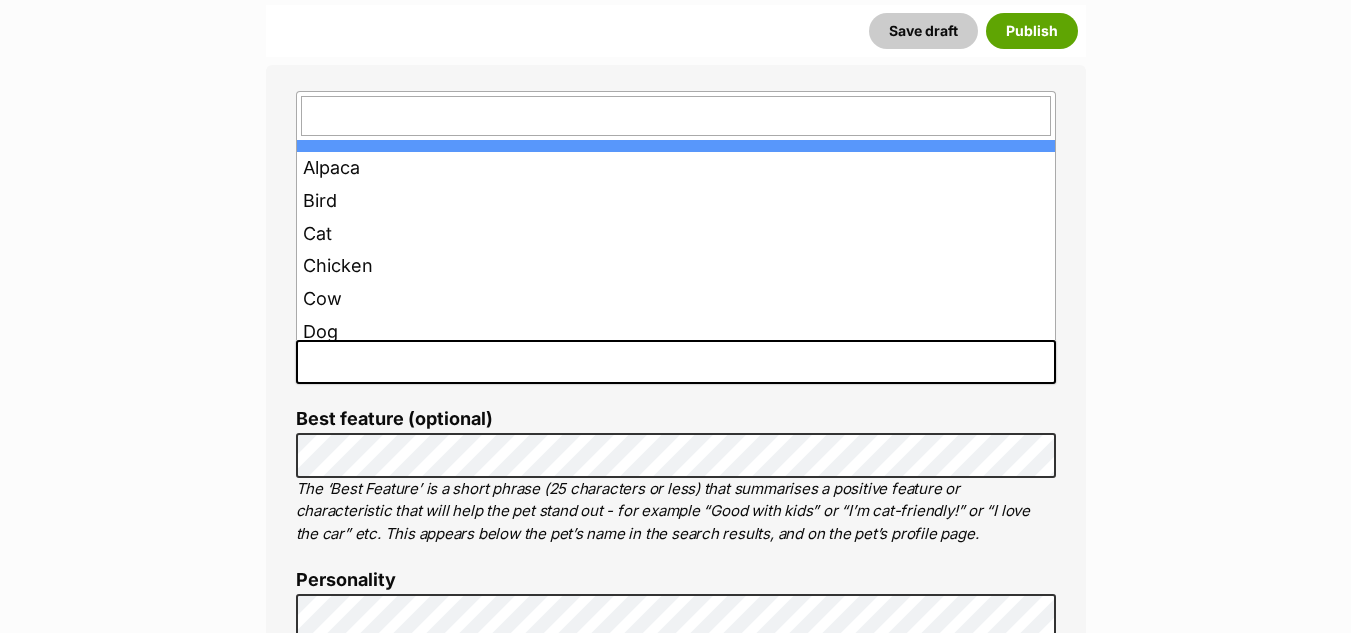 type on "c" 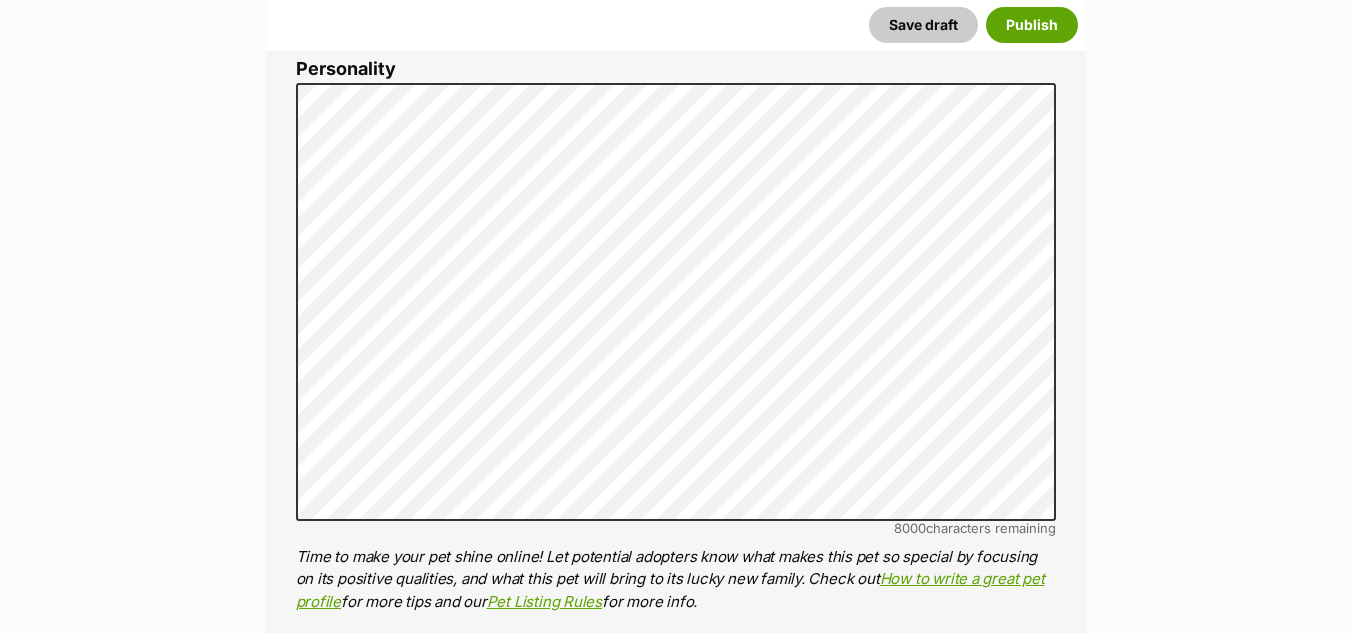 scroll, scrollTop: 848, scrollLeft: 0, axis: vertical 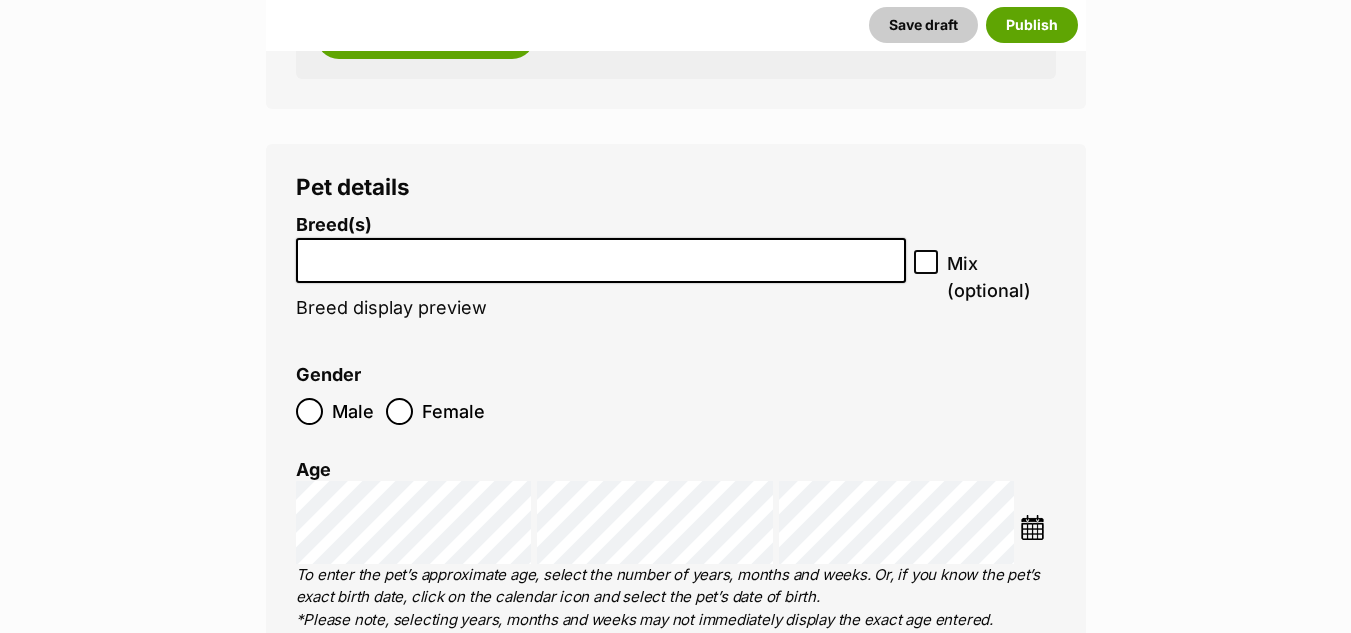 click at bounding box center [601, 255] 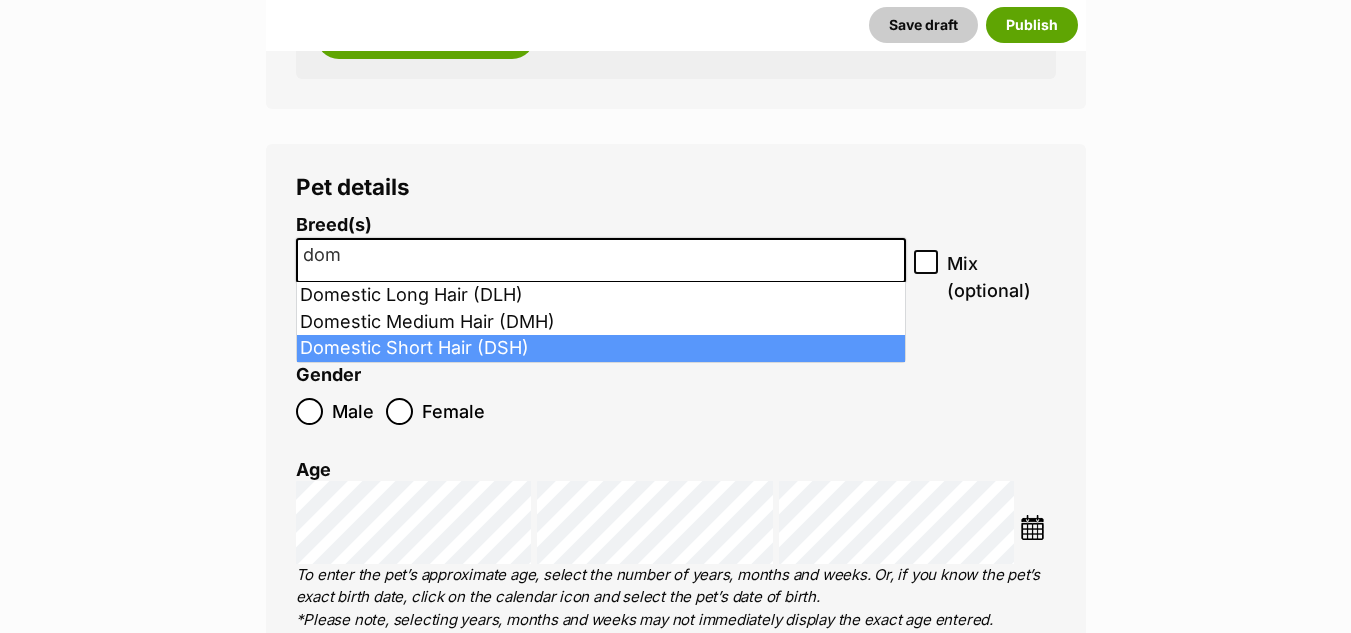 type on "dom" 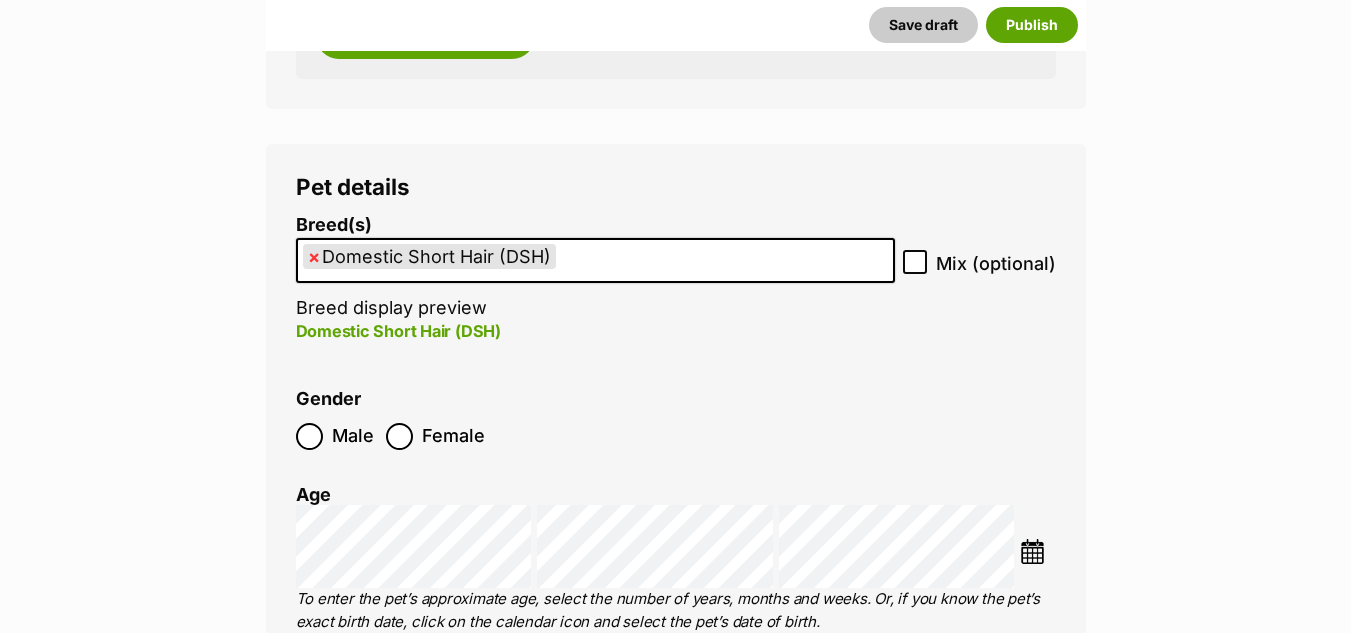 click on "Female" at bounding box center (453, 436) 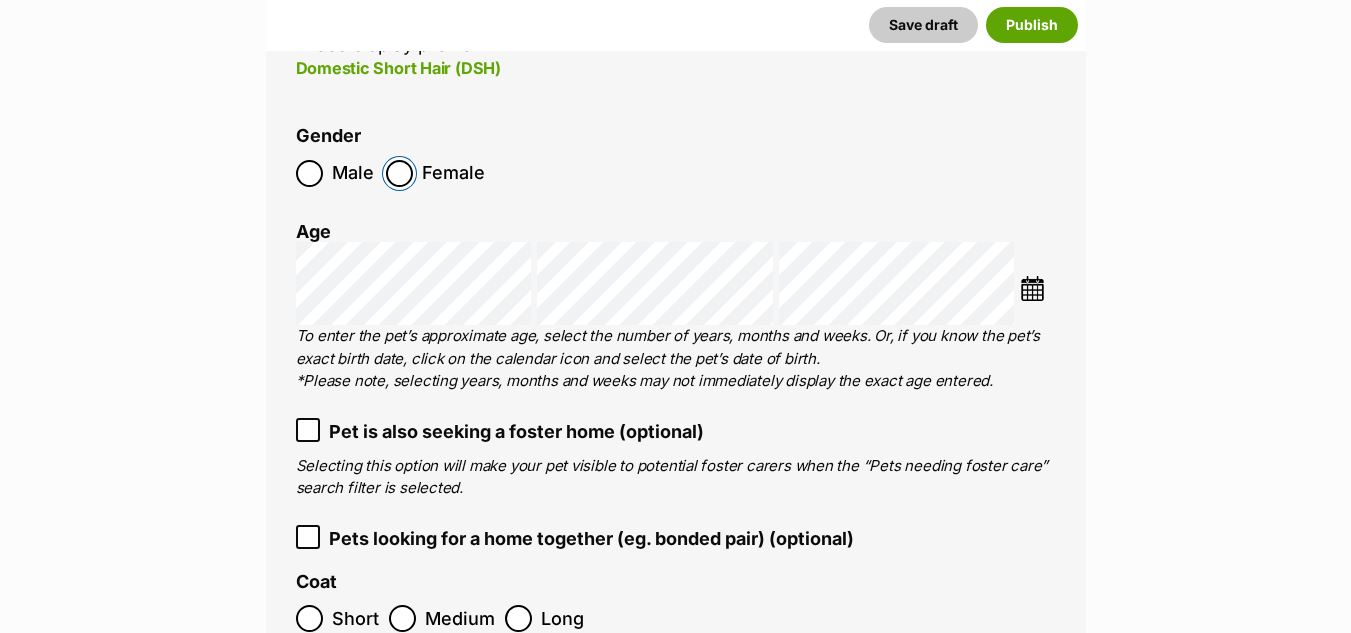scroll, scrollTop: 2232, scrollLeft: 0, axis: vertical 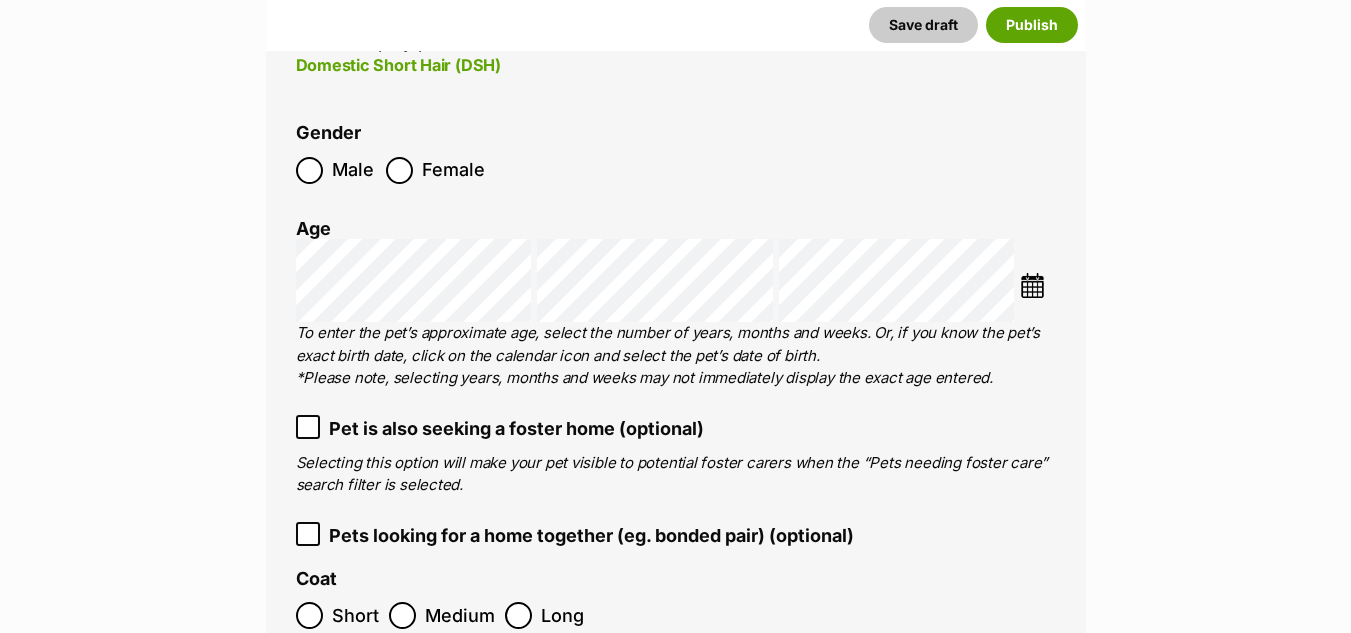 click at bounding box center [1032, 285] 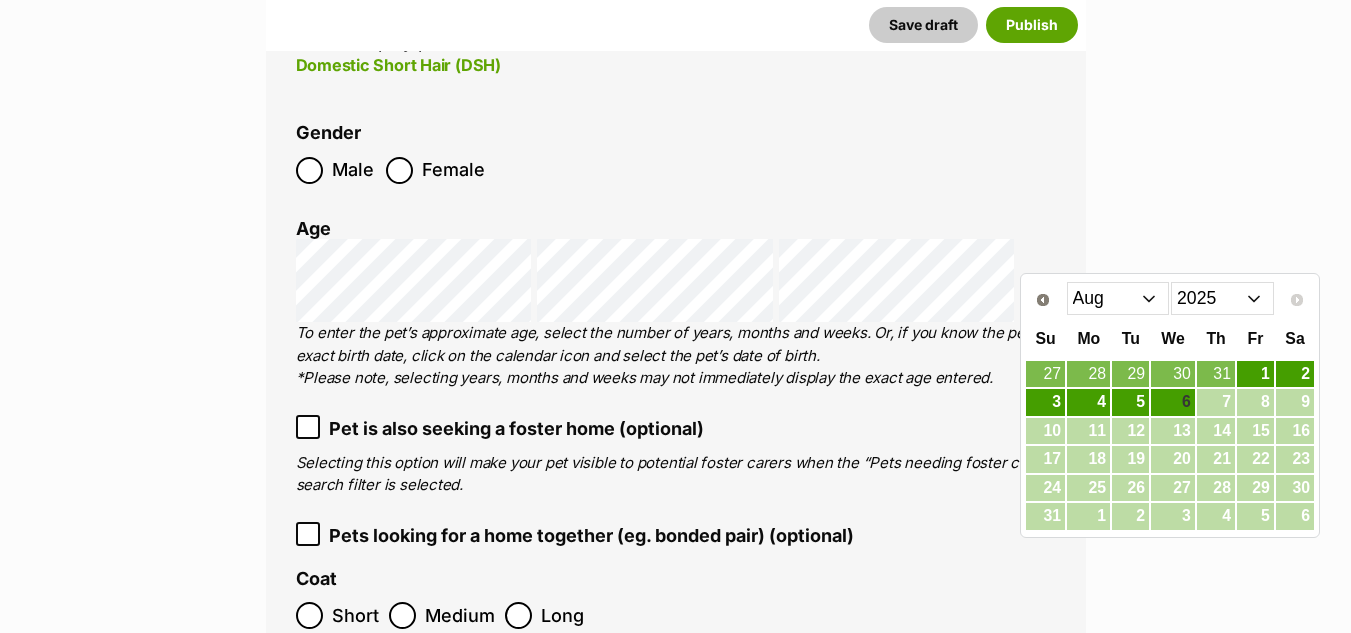 click on "2015 2016 2017 2018 2019 2020 2021 2022 2023 2024 2025" at bounding box center (1222, 298) 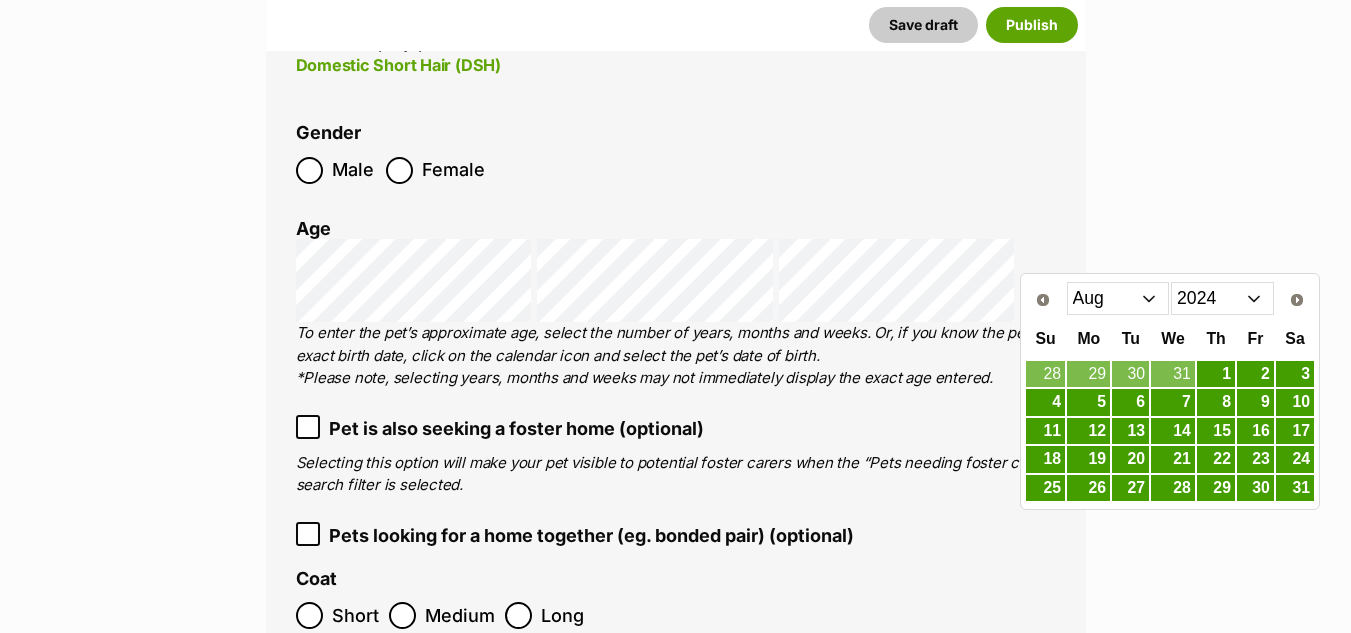 click on "Jan Feb Mar Apr May Jun Jul Aug Sep Oct Nov Dec" at bounding box center (1118, 298) 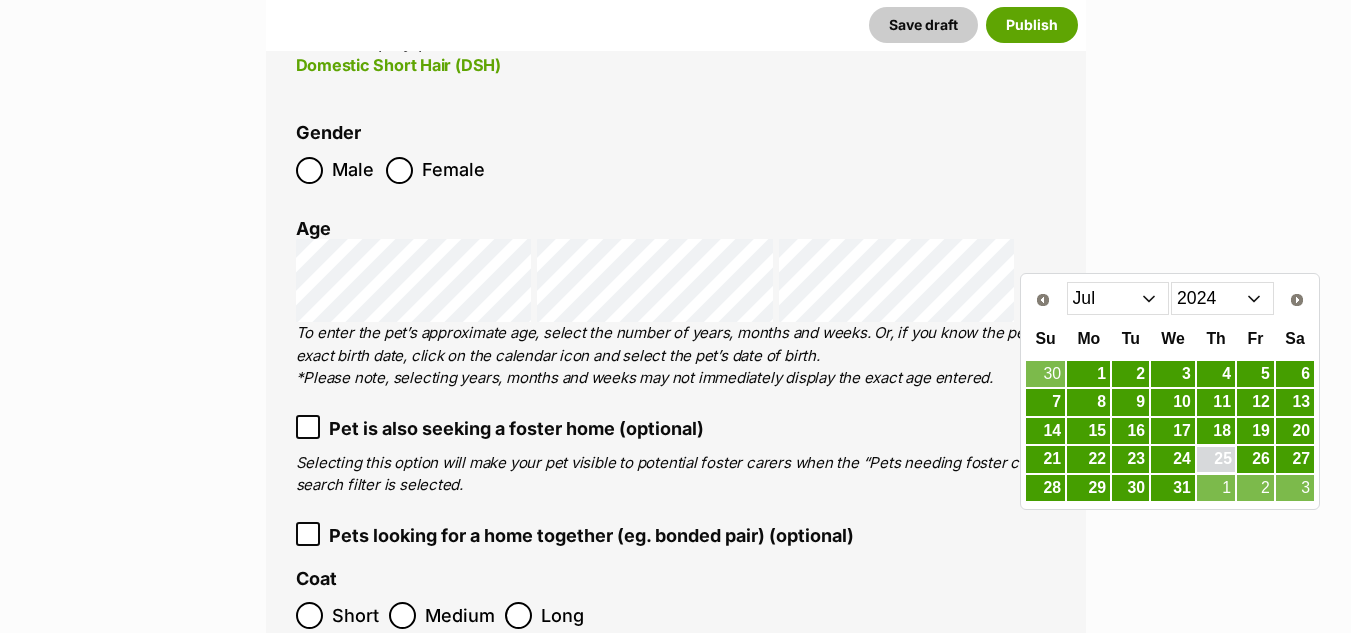 click on "25" at bounding box center (1216, 459) 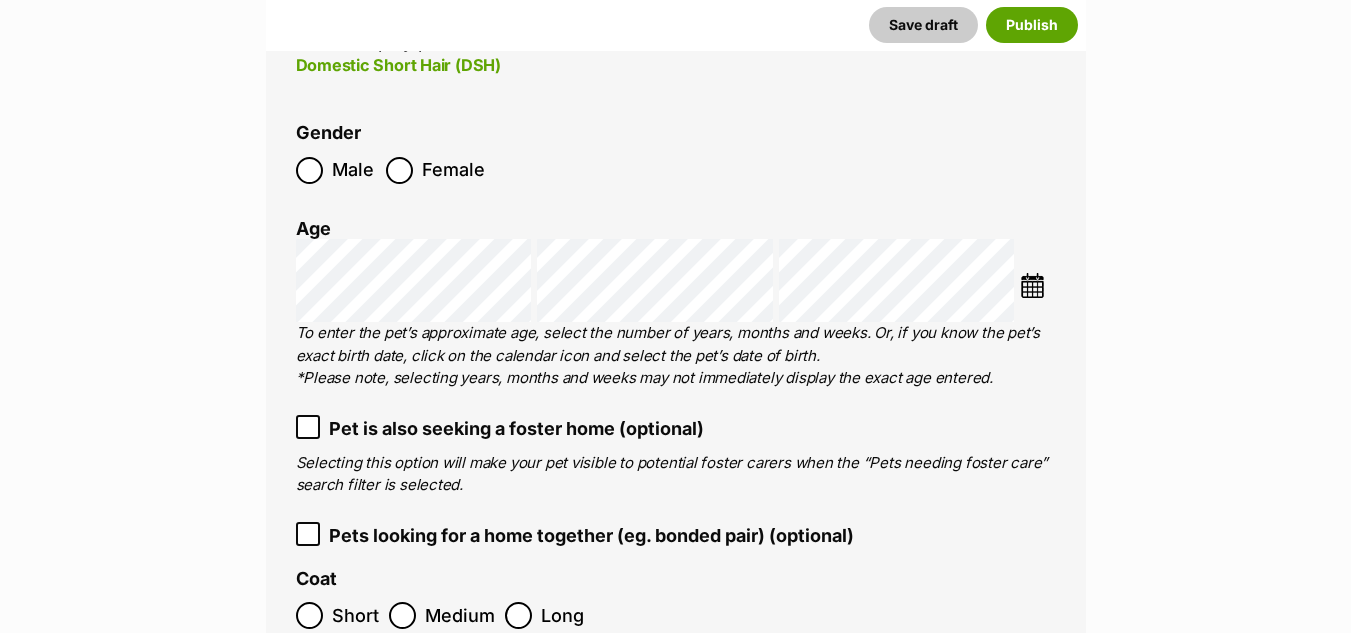 click on "New listing
About This Pet Name
Henlo there, it looks like you might be using the pet name field to indicate that this pet is now on hold - we recommend updating the status to on hold from the listing page instead!
Every pet deserves a name. If you don’t know the pet’s name, make one up! It can be something simple and sweet like ‘Fluffy’, or get creative and have some fun with it. A name helps potential adopters connect with the pet.
Species Cat
Best feature (optional)
The ‘Best Feature’ is a short phrase (25 characters or less) that summarises a positive feature or characteristic that will help the pet stand out - for example “Good with kids” or “I’m cat-friendly!” or “I love the car” etc. This appears below the pet’s name in the search results, and on the pet’s profile page.
Personality 7729  characters remaining
How to write a great pet profile  for more tips and our  Pet Listing Rules  for more info.
Generate a profile using AI" at bounding box center [675, 1749] 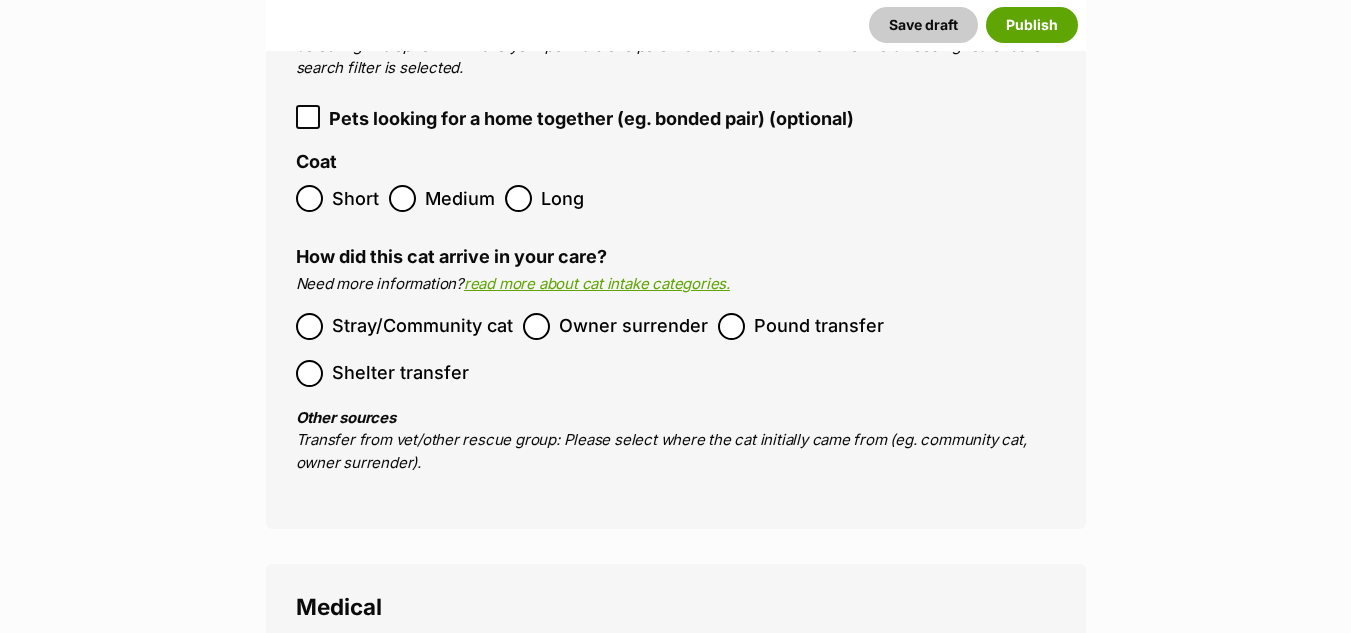 scroll, scrollTop: 2652, scrollLeft: 0, axis: vertical 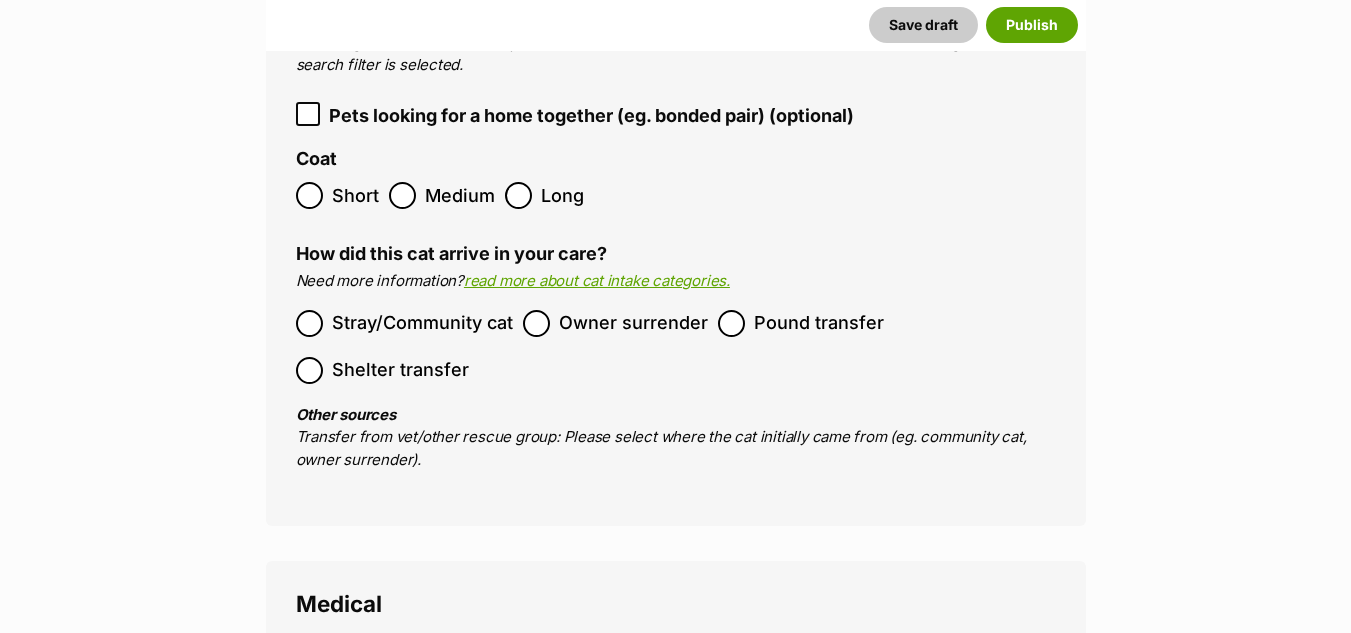 click on "Short
Medium
Long" at bounding box center [676, 195] 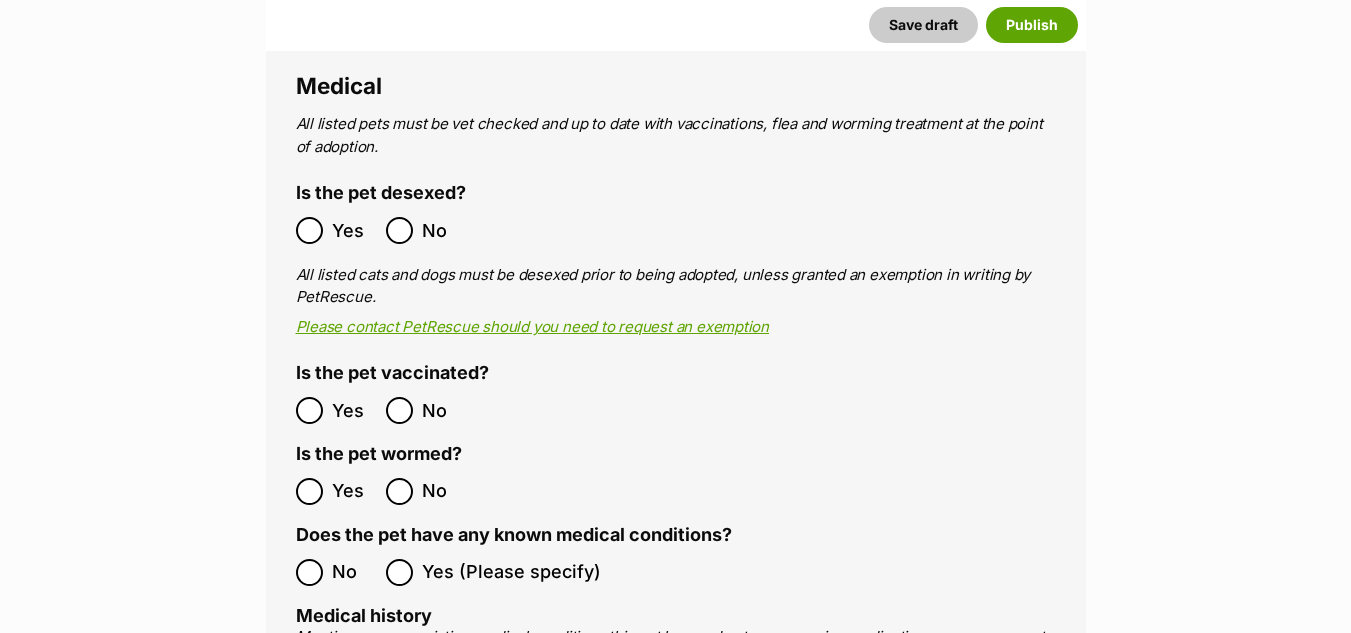scroll, scrollTop: 3257, scrollLeft: 0, axis: vertical 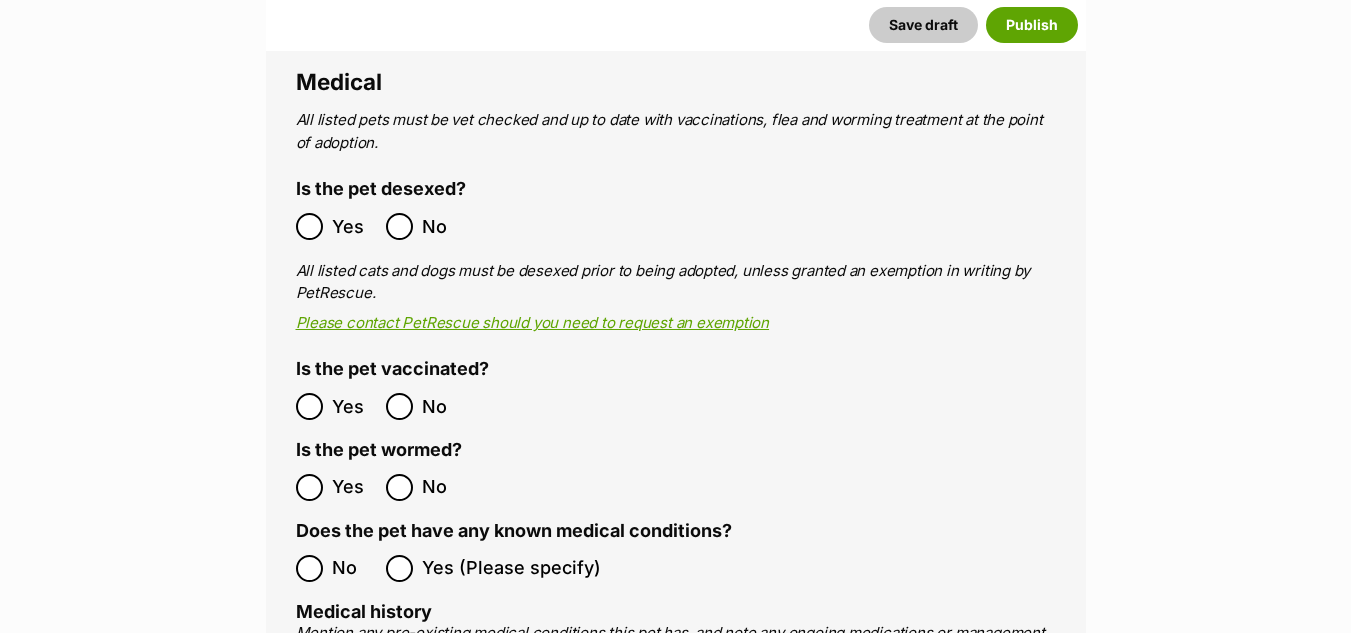 click on "Yes" at bounding box center [336, 226] 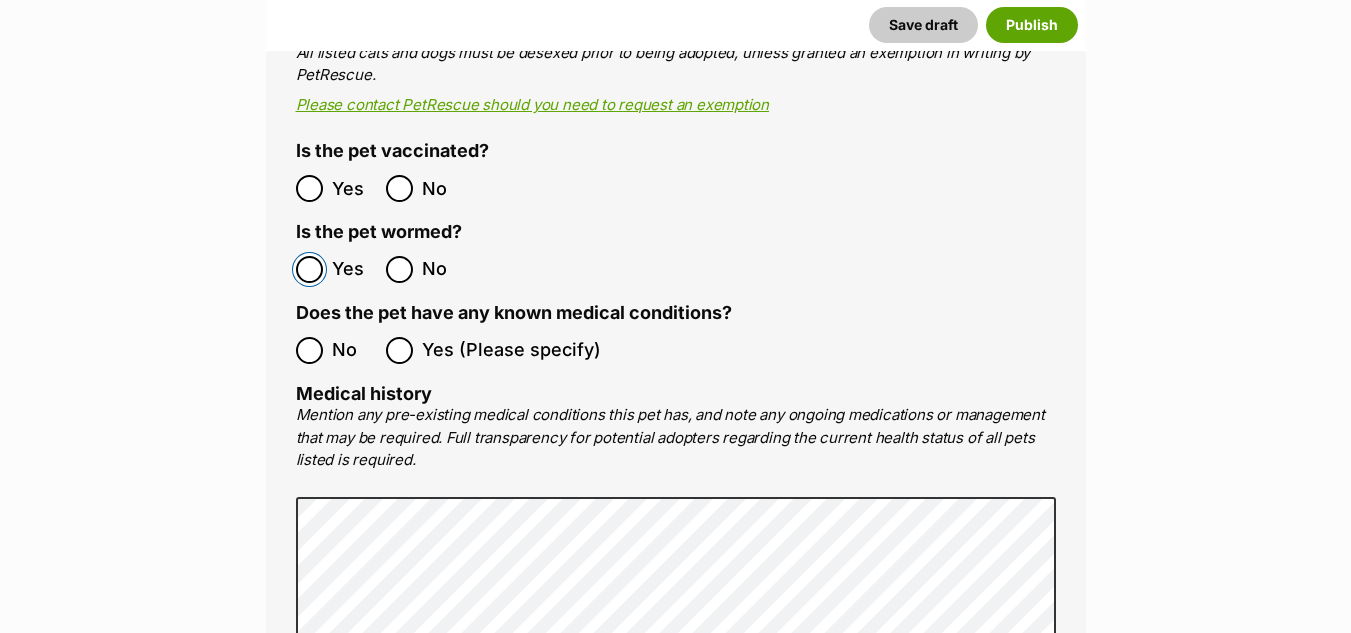 scroll, scrollTop: 3502, scrollLeft: 0, axis: vertical 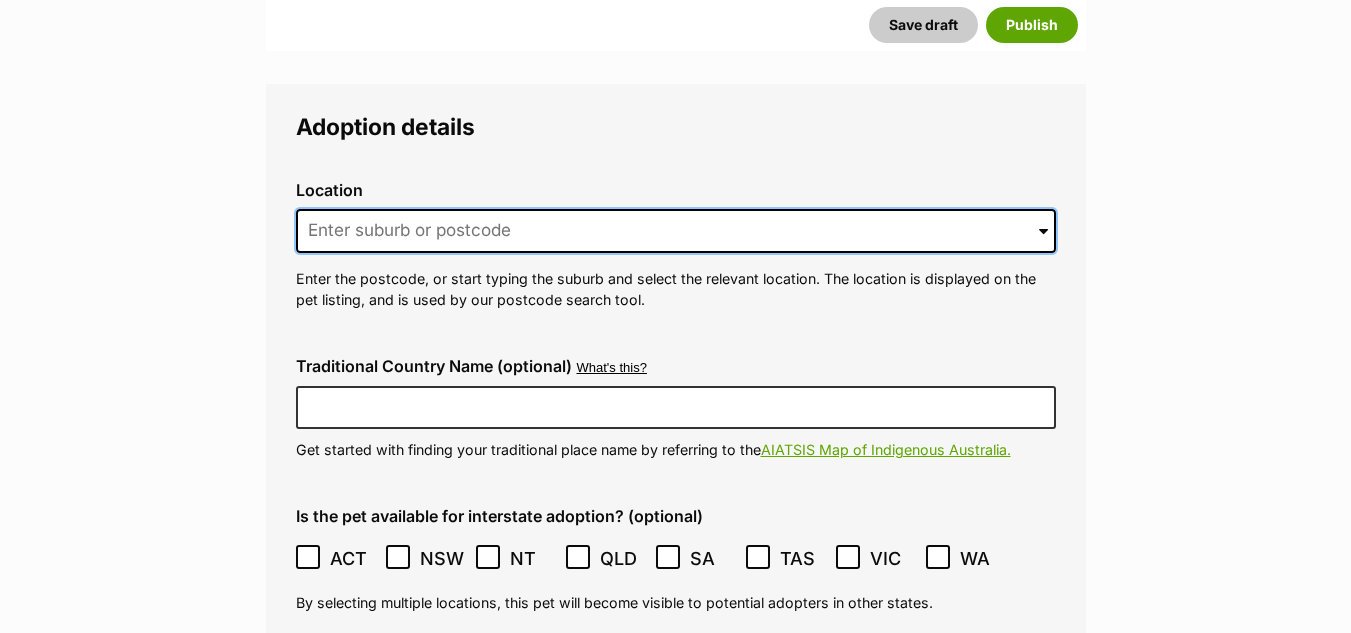 click at bounding box center [676, 231] 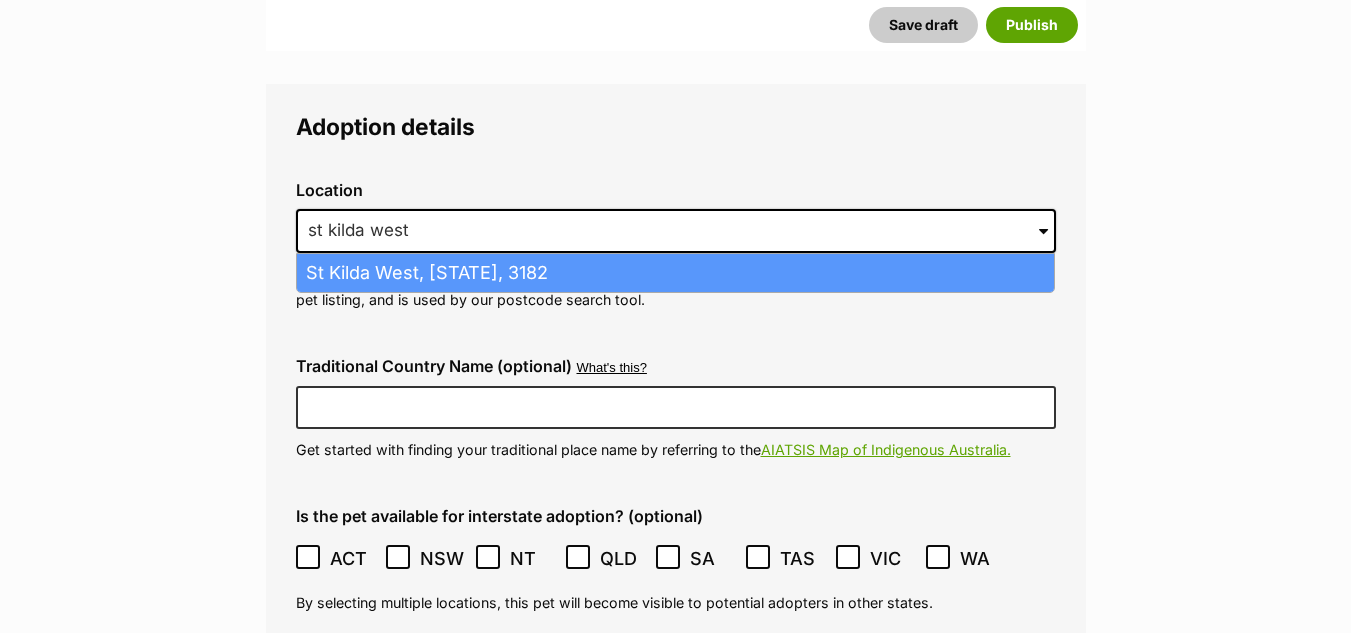 click on "St Kilda West, Victoria, 3182" at bounding box center (675, 273) 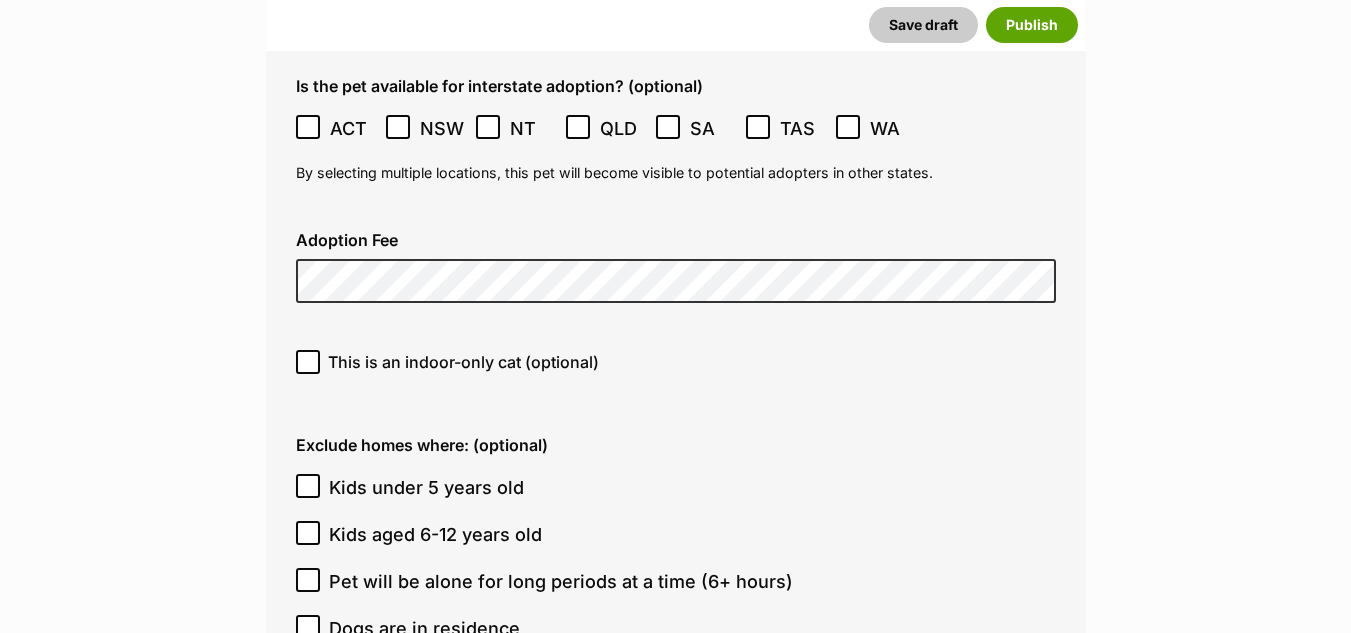 scroll, scrollTop: 4847, scrollLeft: 0, axis: vertical 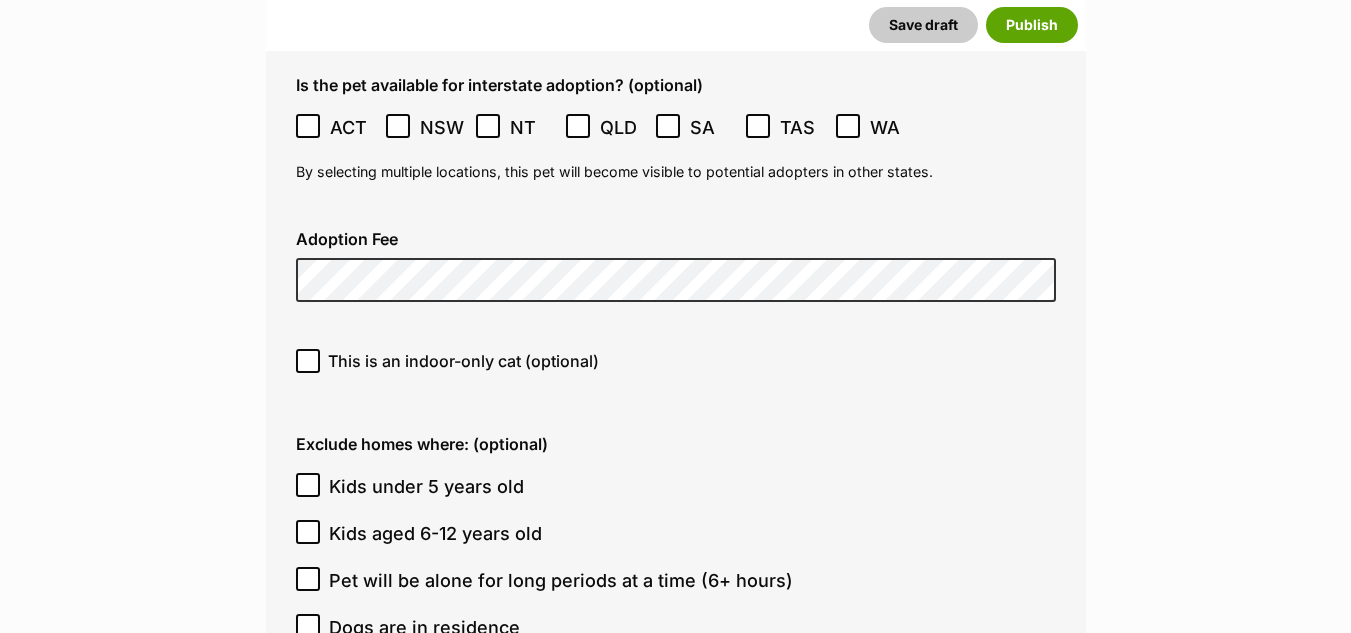 click on "This is an indoor-only cat (optional)" at bounding box center [463, 361] 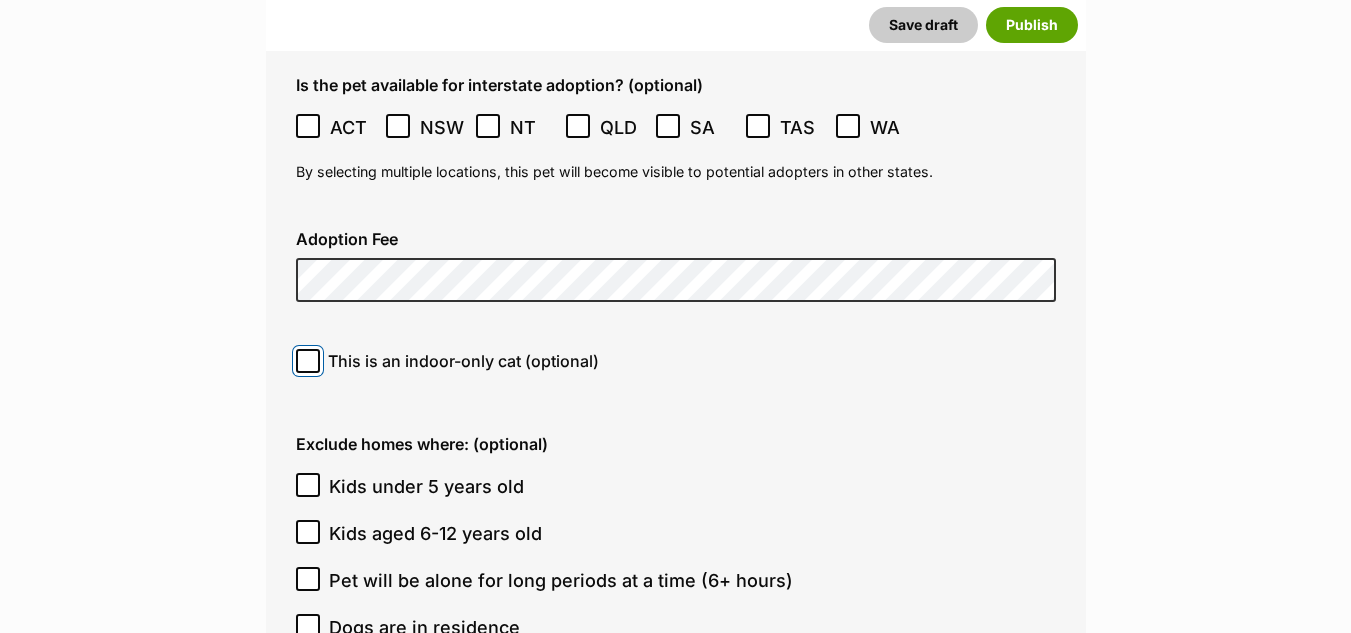 click on "This is an indoor-only cat (optional)" at bounding box center (308, 361) 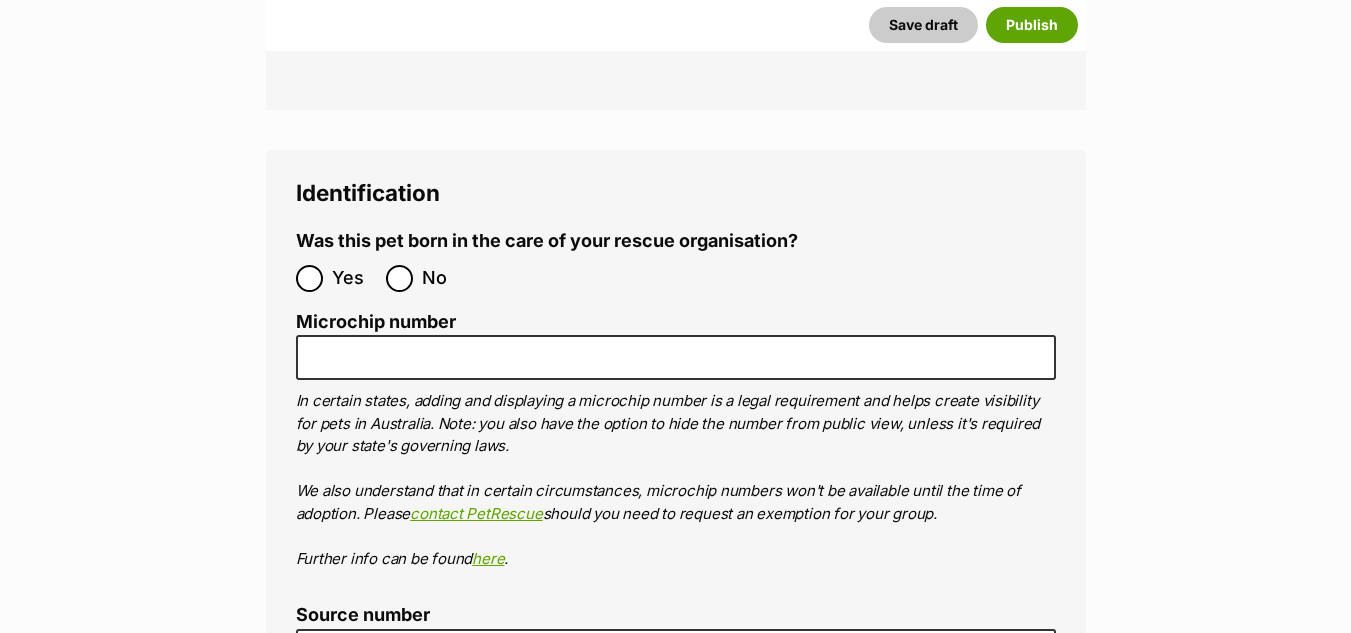 scroll, scrollTop: 6340, scrollLeft: 0, axis: vertical 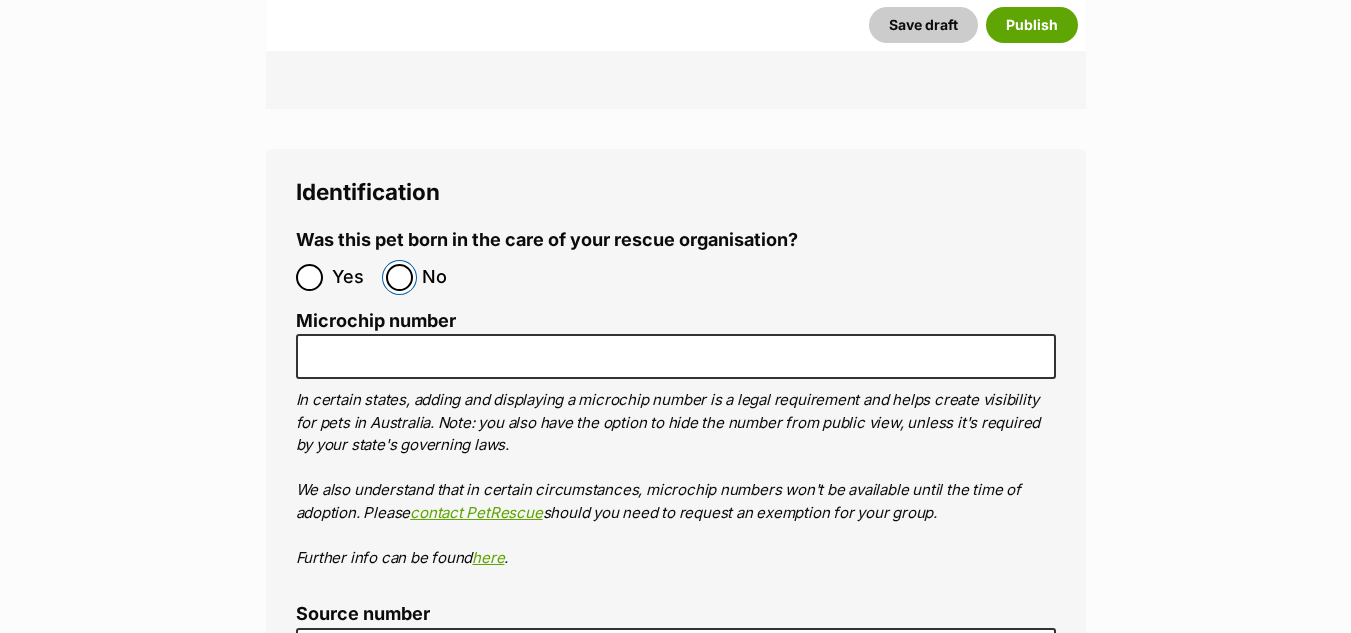 click on "No" at bounding box center (399, 277) 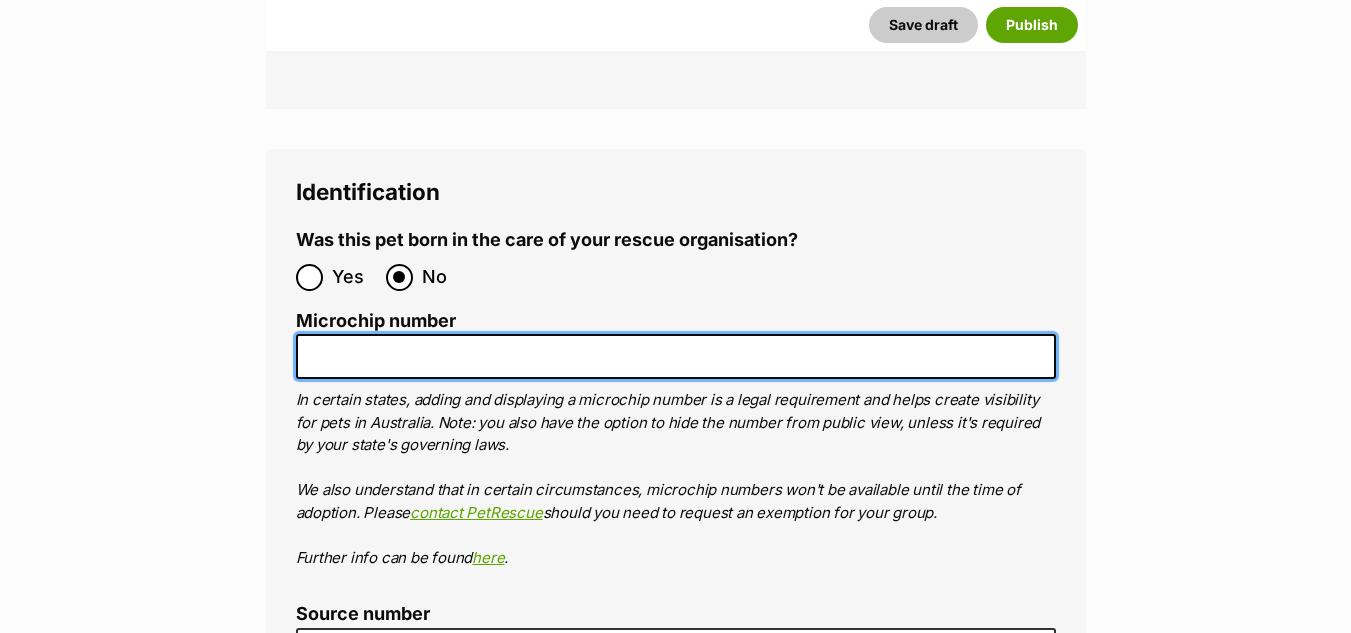 click on "Microchip number" at bounding box center [676, 356] 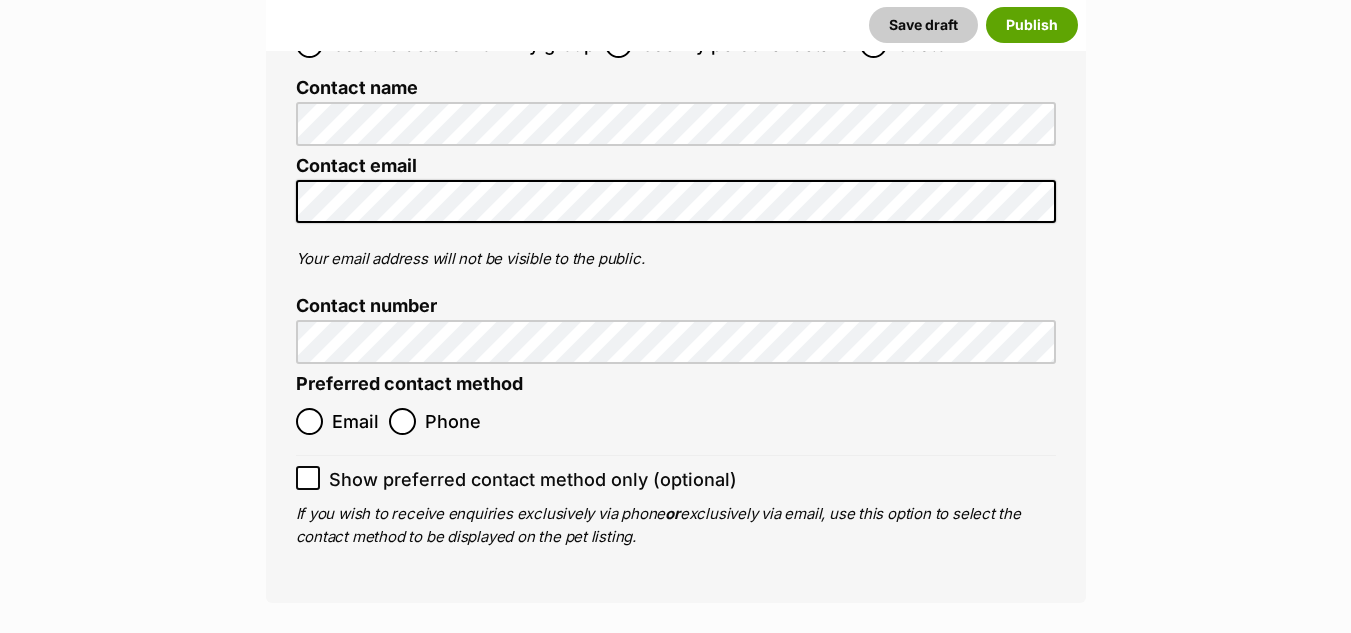 scroll, scrollTop: 7540, scrollLeft: 0, axis: vertical 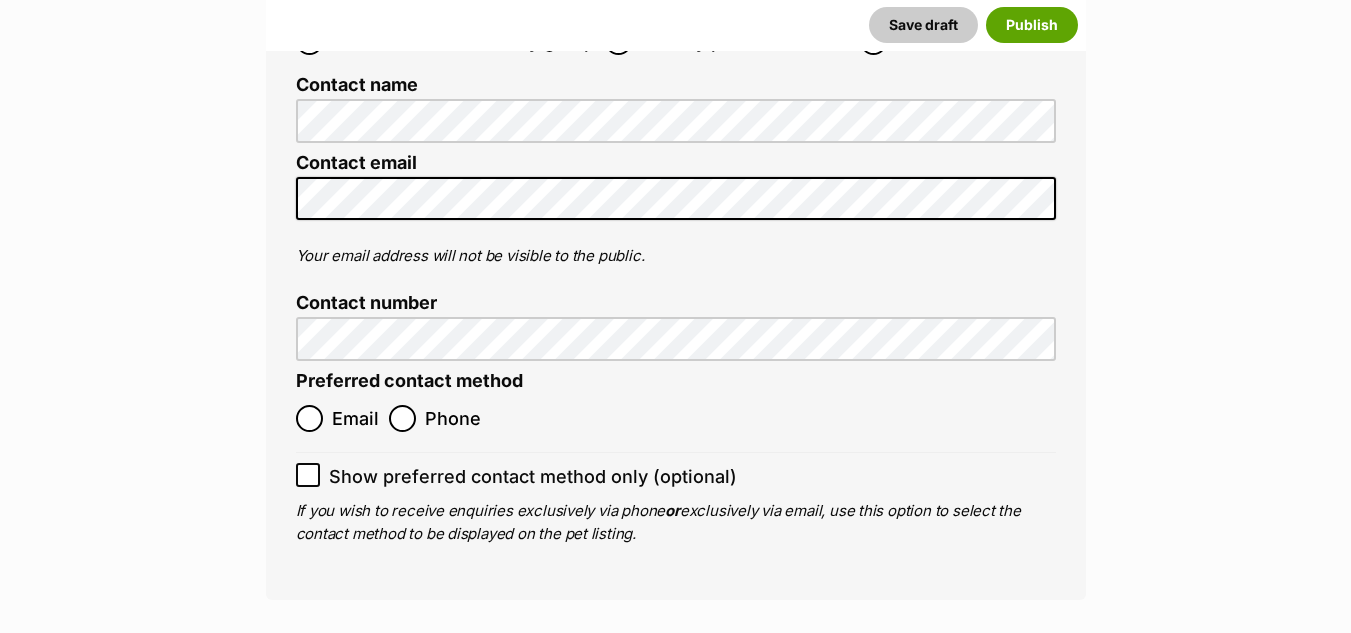 type on "900139000056460" 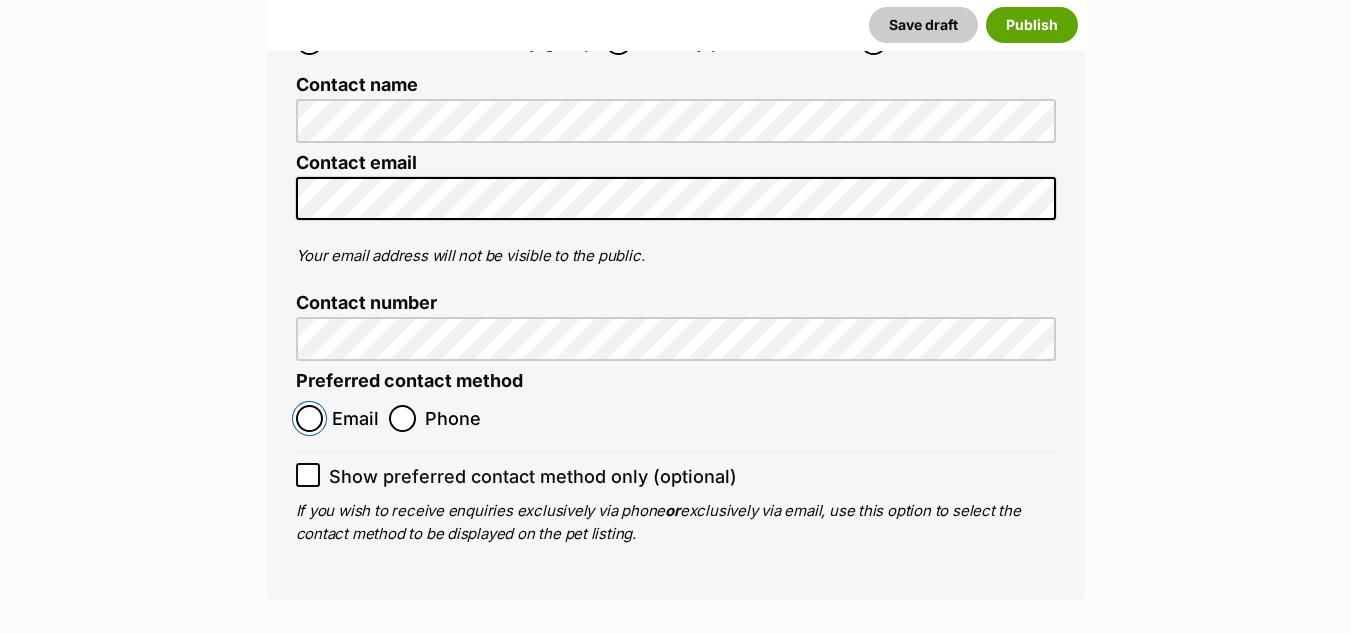 click on "Email" at bounding box center (309, 418) 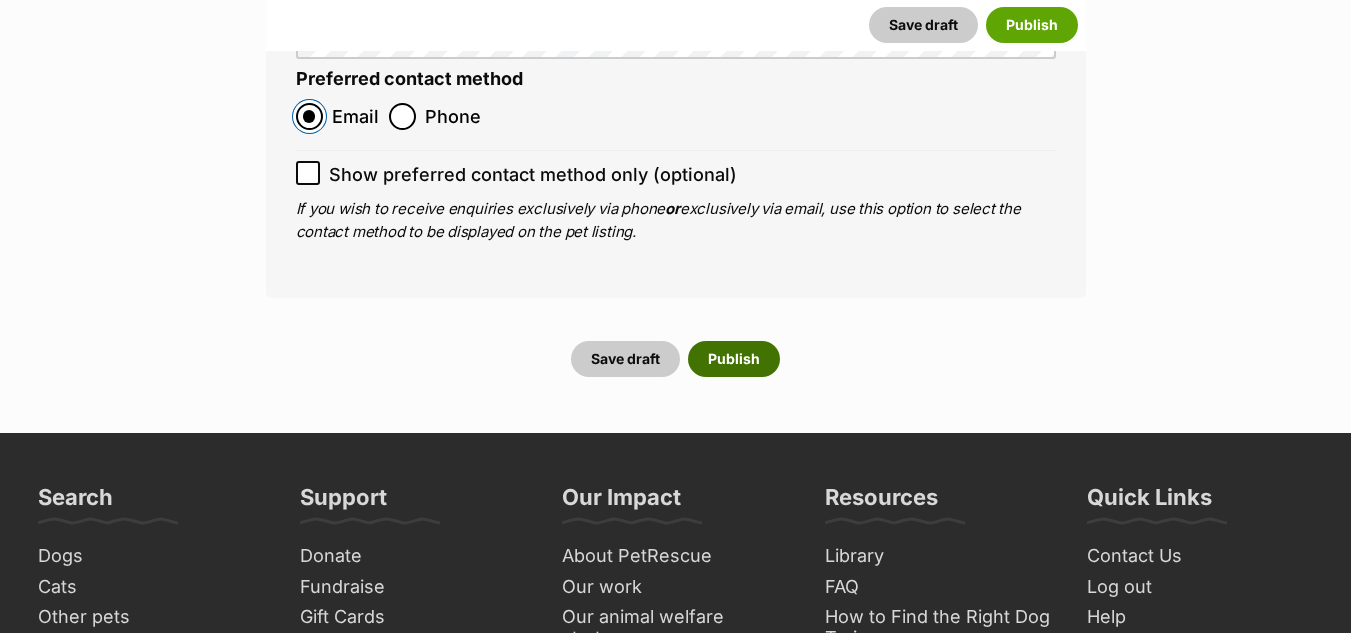scroll, scrollTop: 7843, scrollLeft: 0, axis: vertical 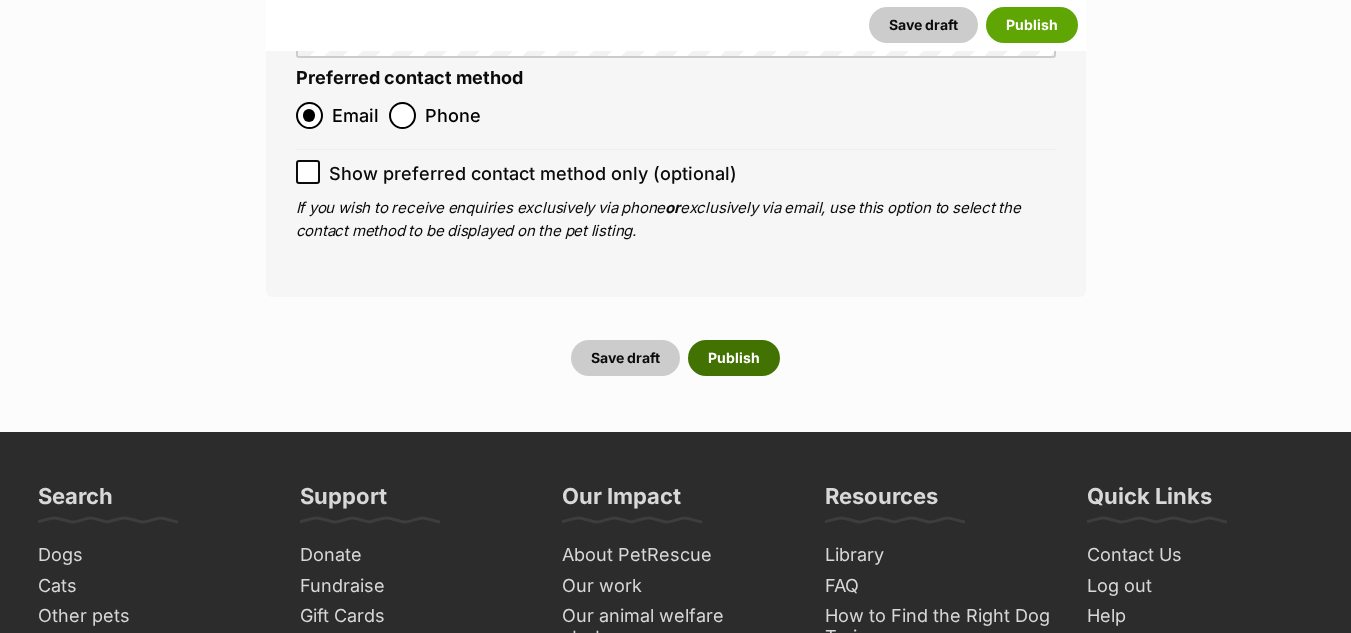 click on "Publish" at bounding box center [734, 358] 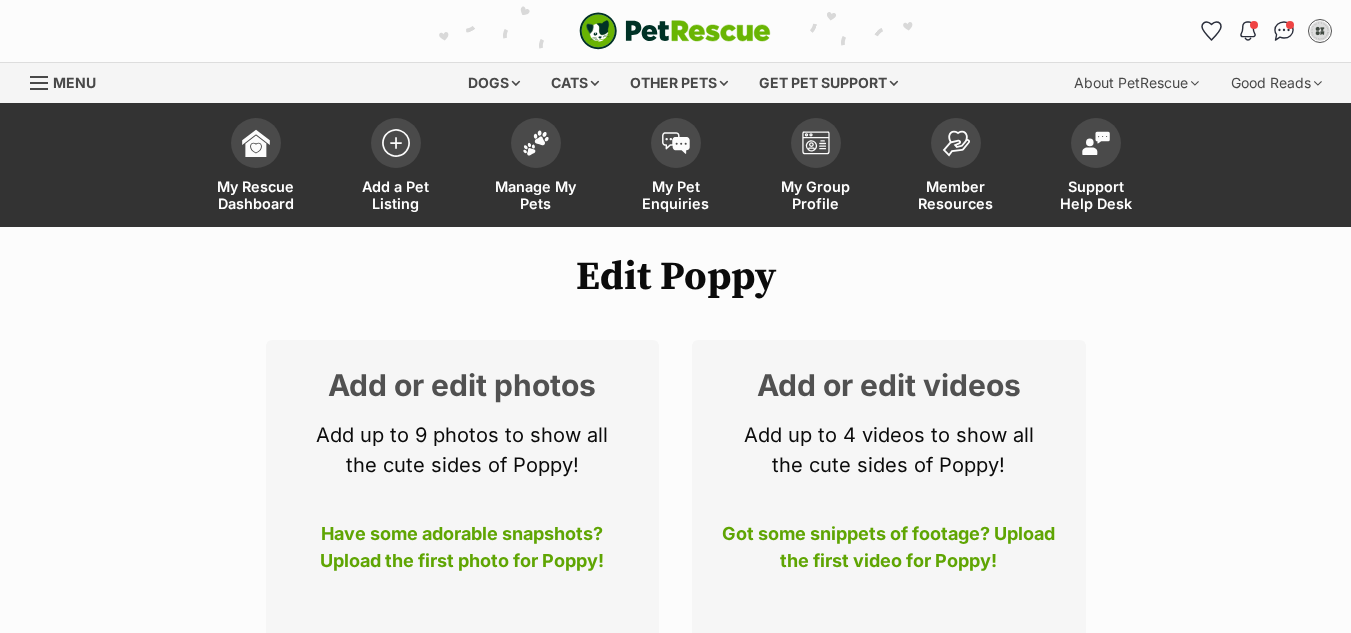 scroll, scrollTop: 0, scrollLeft: 0, axis: both 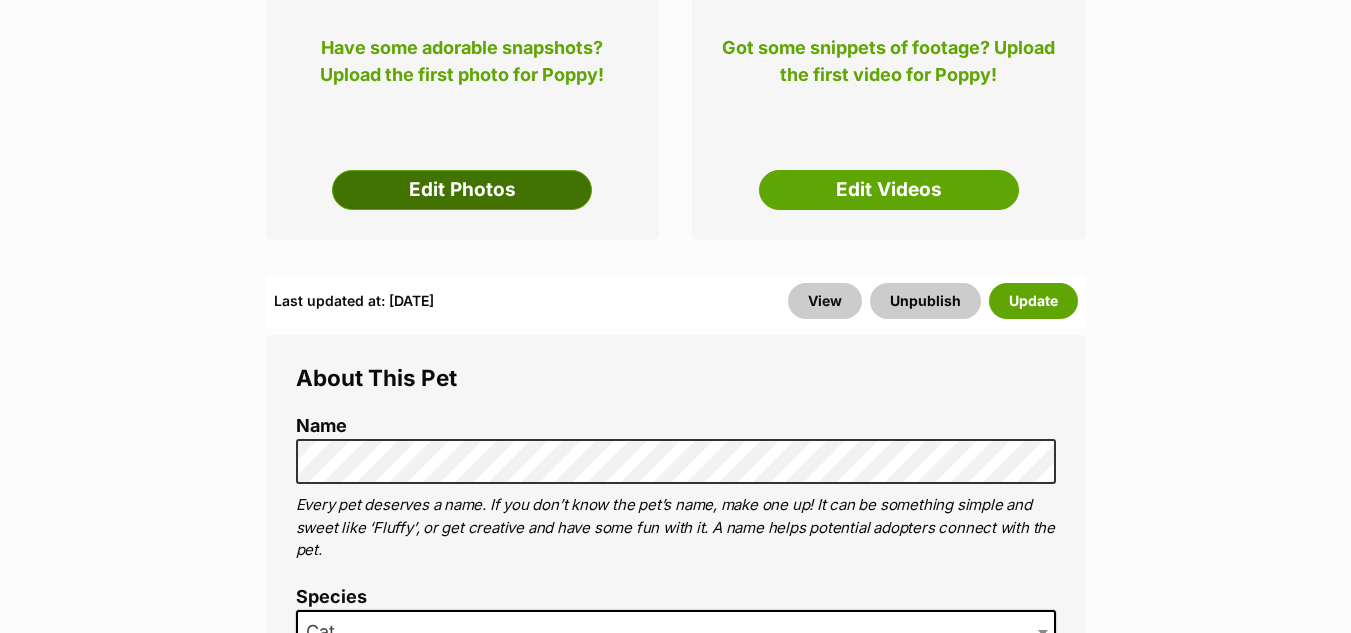 click on "Edit Photos" at bounding box center [462, 190] 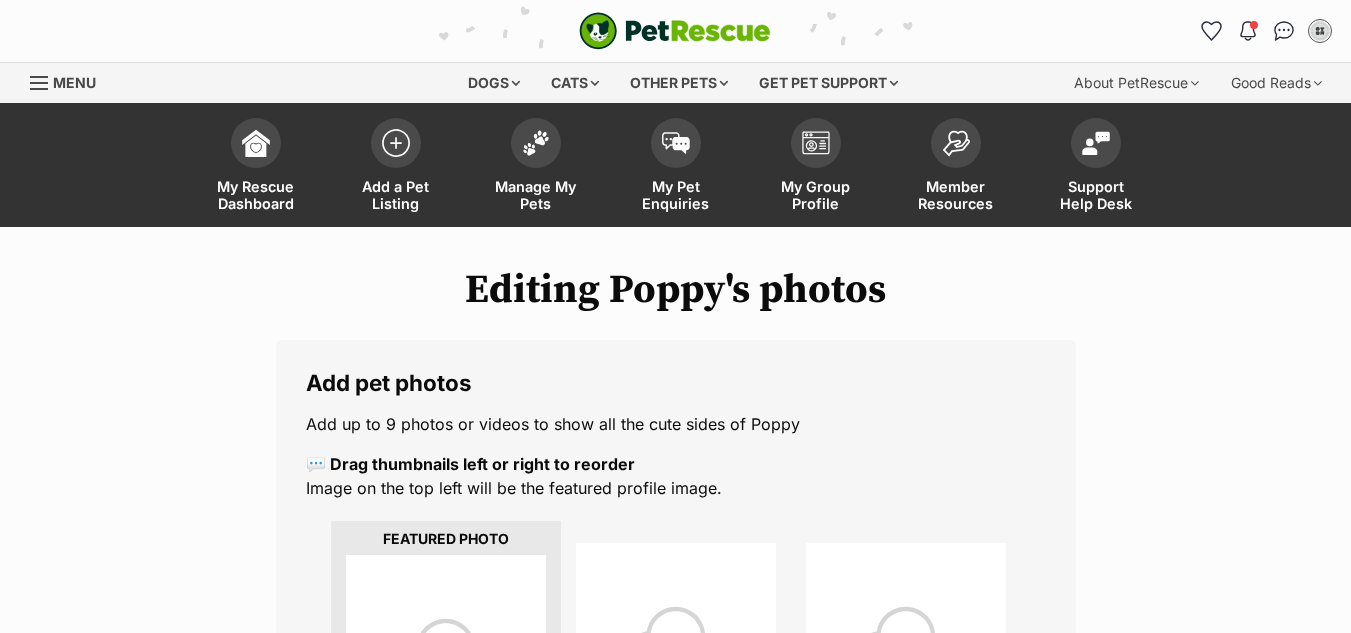 scroll, scrollTop: 0, scrollLeft: 0, axis: both 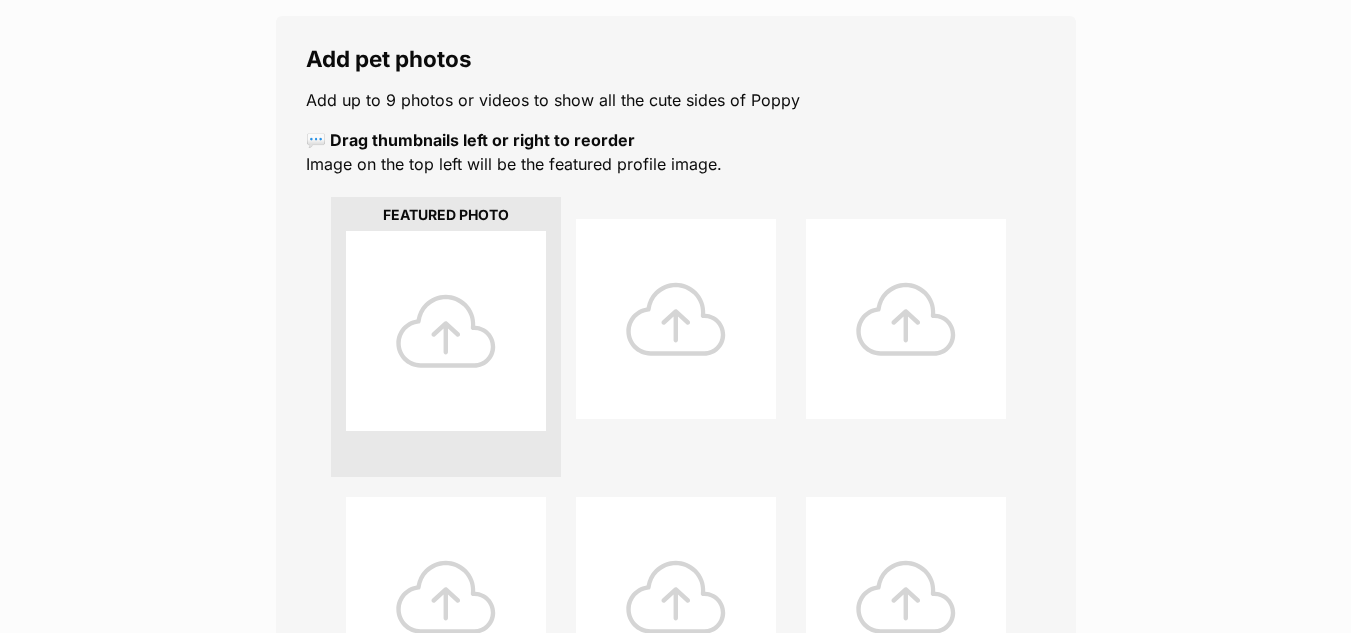 click at bounding box center (446, 331) 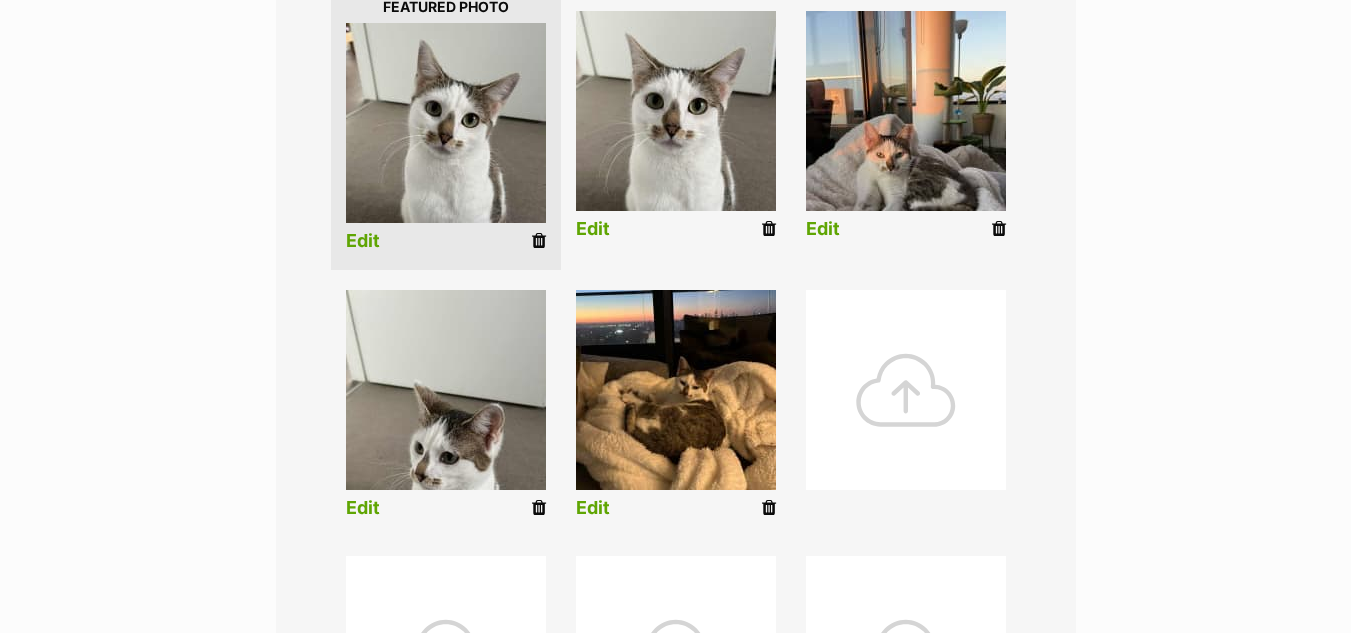 scroll, scrollTop: 533, scrollLeft: 0, axis: vertical 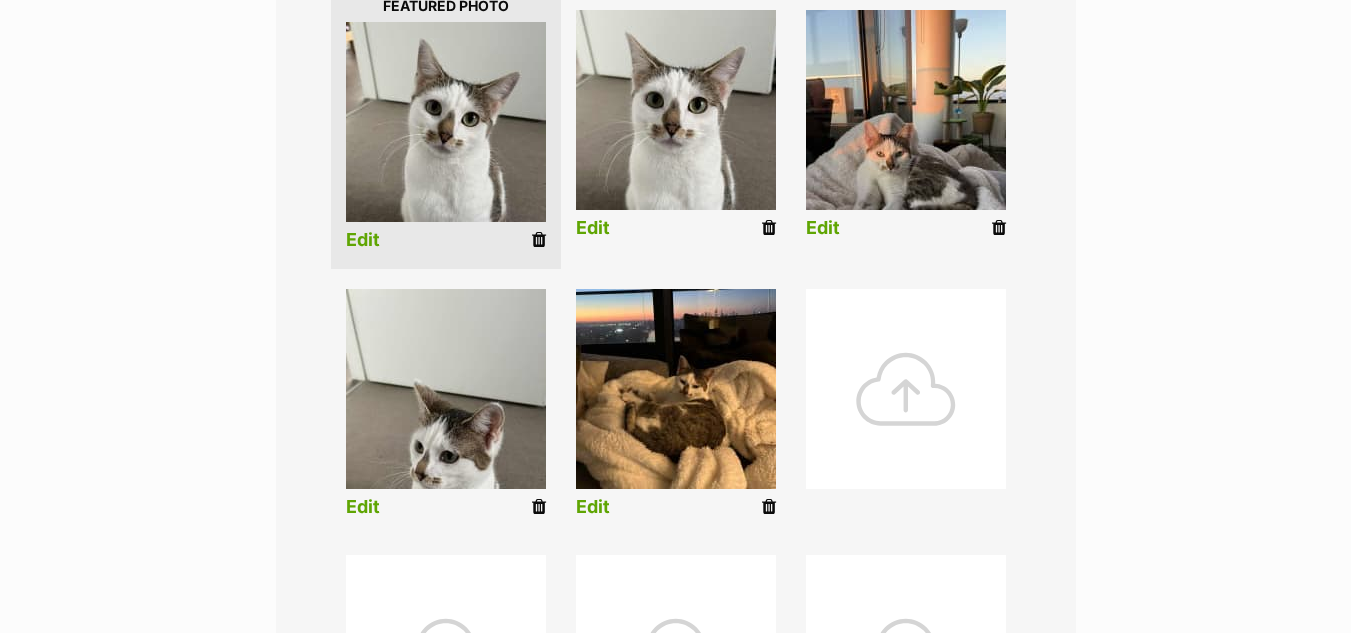 click on "Edit" at bounding box center [363, 240] 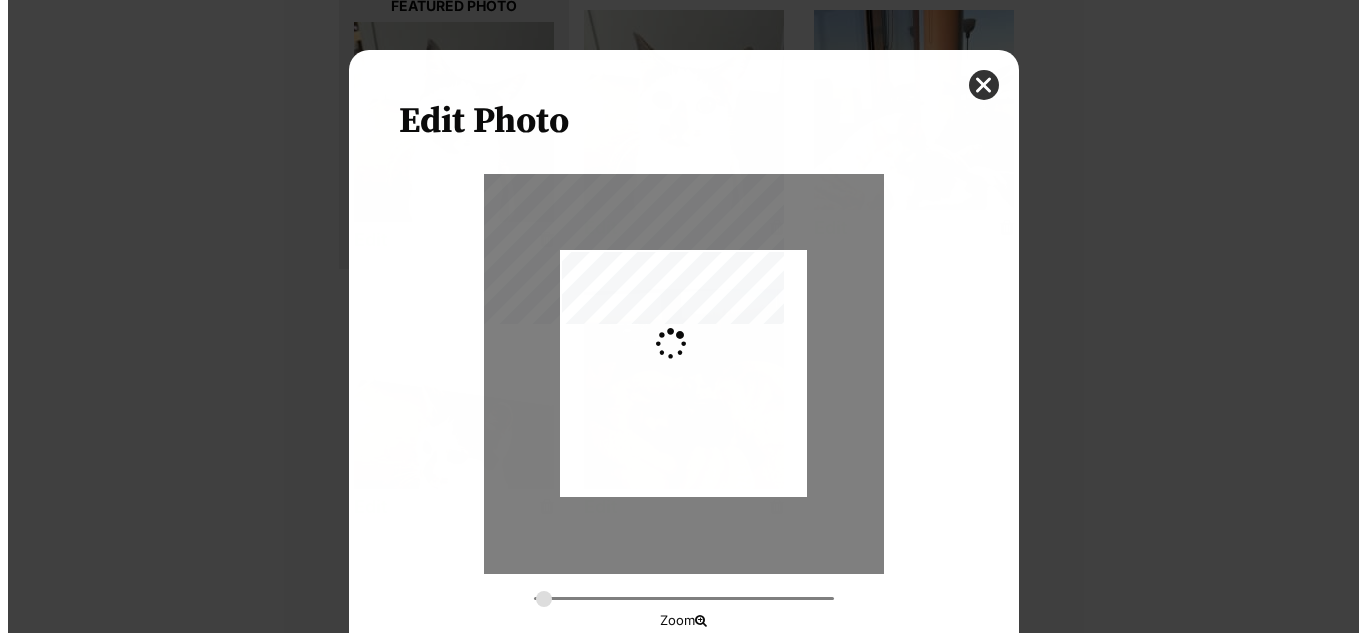 scroll, scrollTop: 0, scrollLeft: 0, axis: both 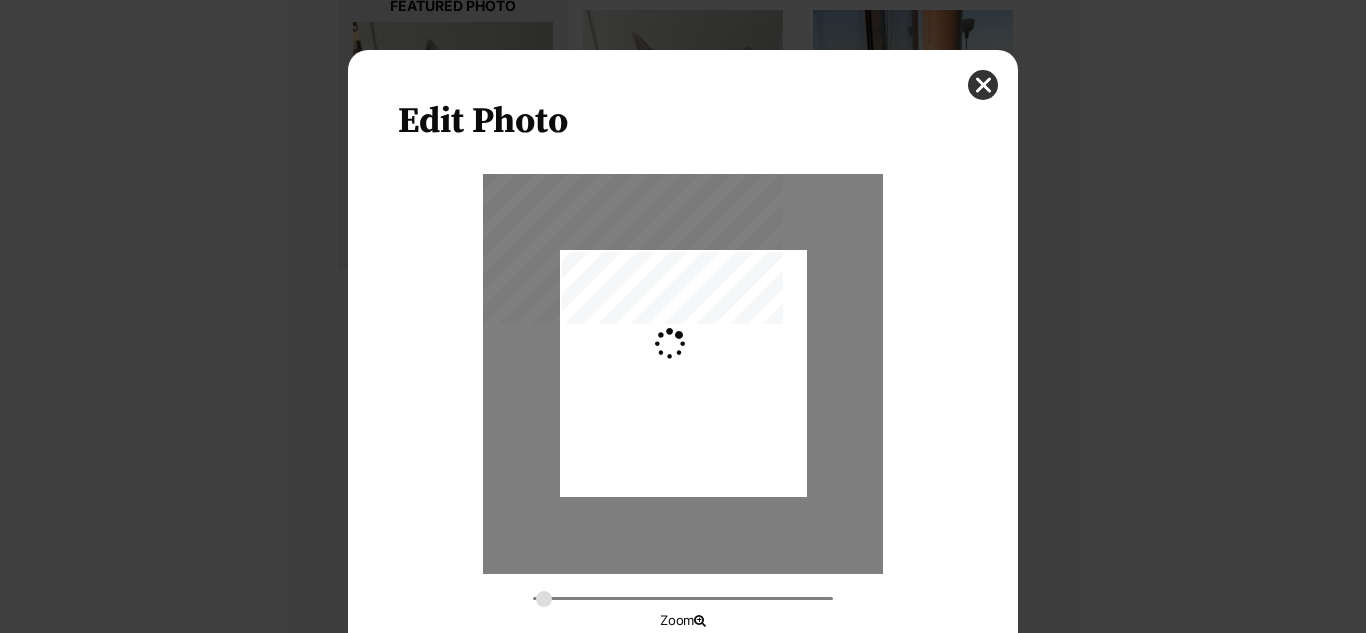 type on "0.2744" 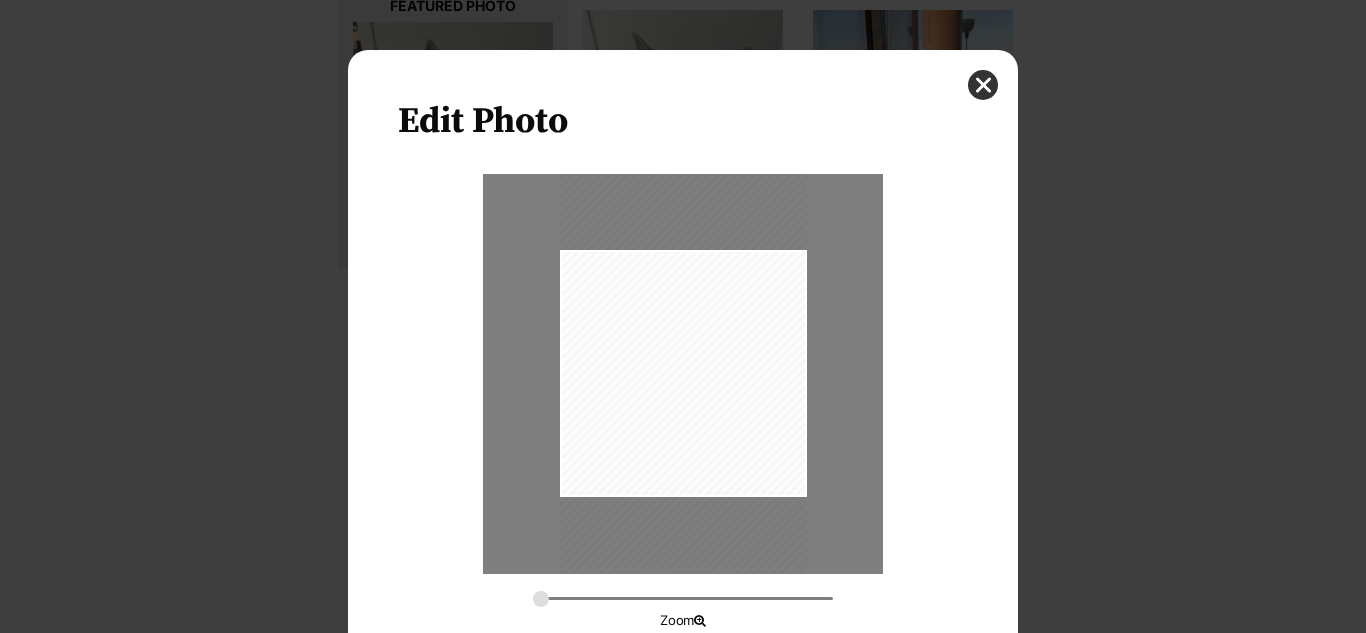 drag, startPoint x: 726, startPoint y: 400, endPoint x: 740, endPoint y: 416, distance: 21.260292 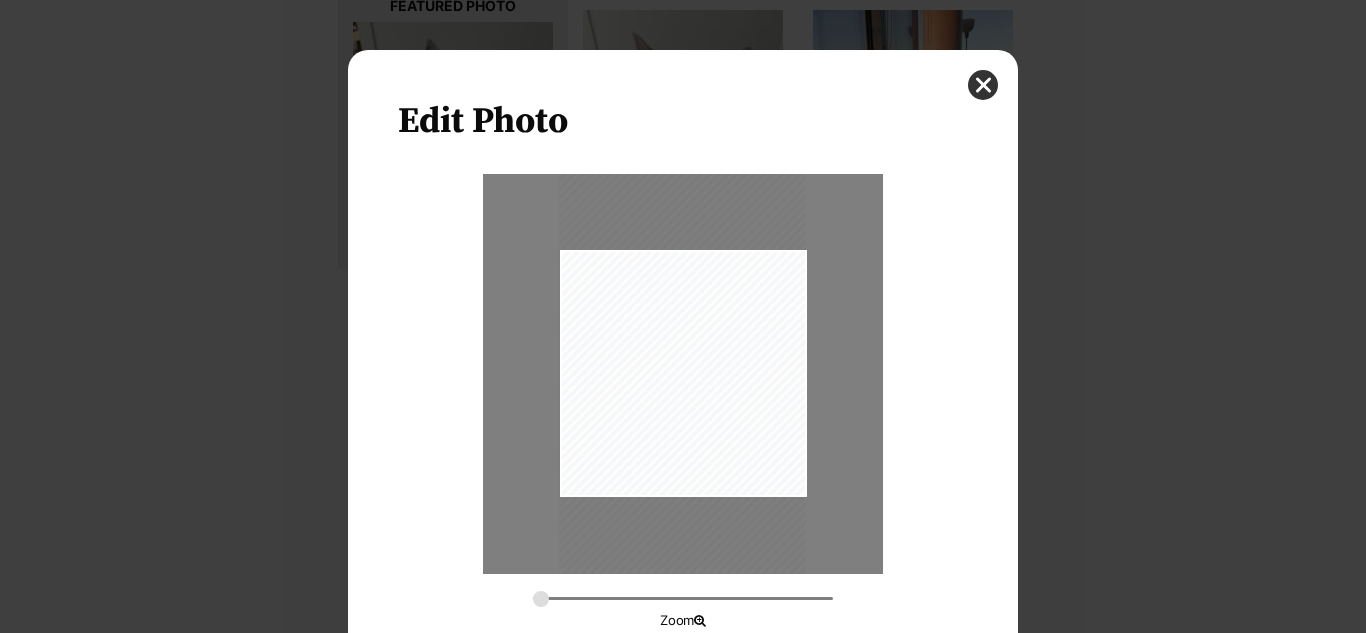 scroll, scrollTop: 113, scrollLeft: 0, axis: vertical 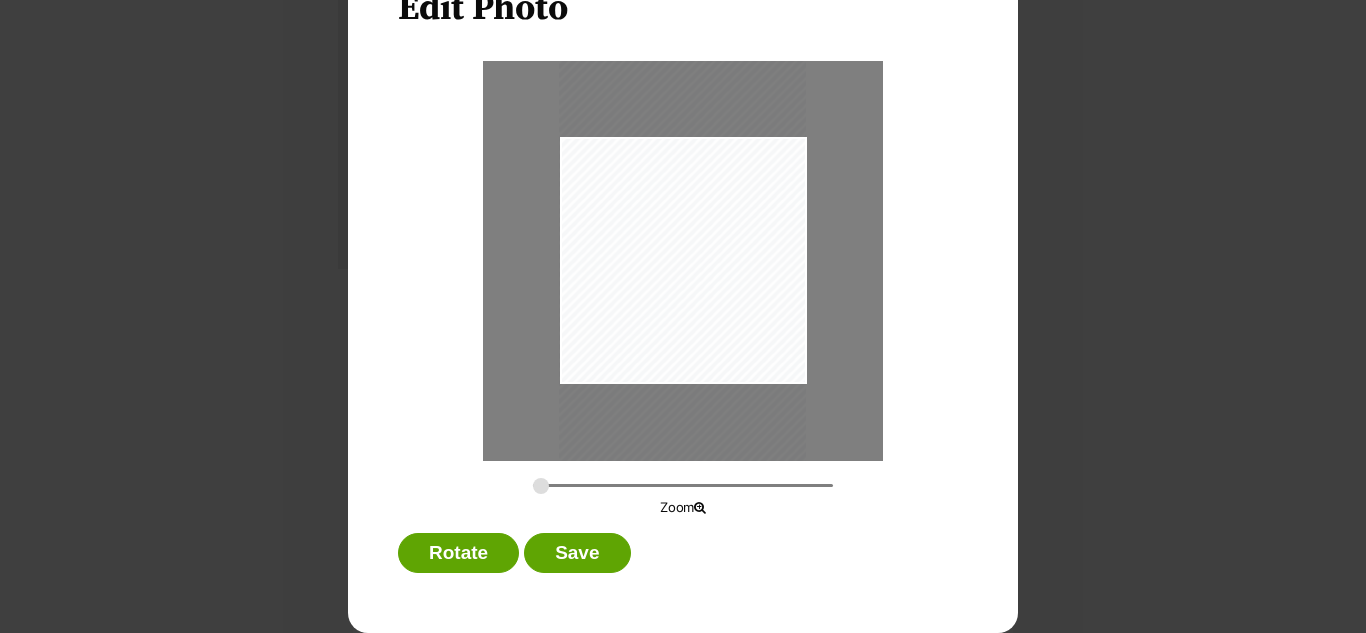 click on "Edit Photo
Zoom
Rotate
Save" at bounding box center (683, 285) 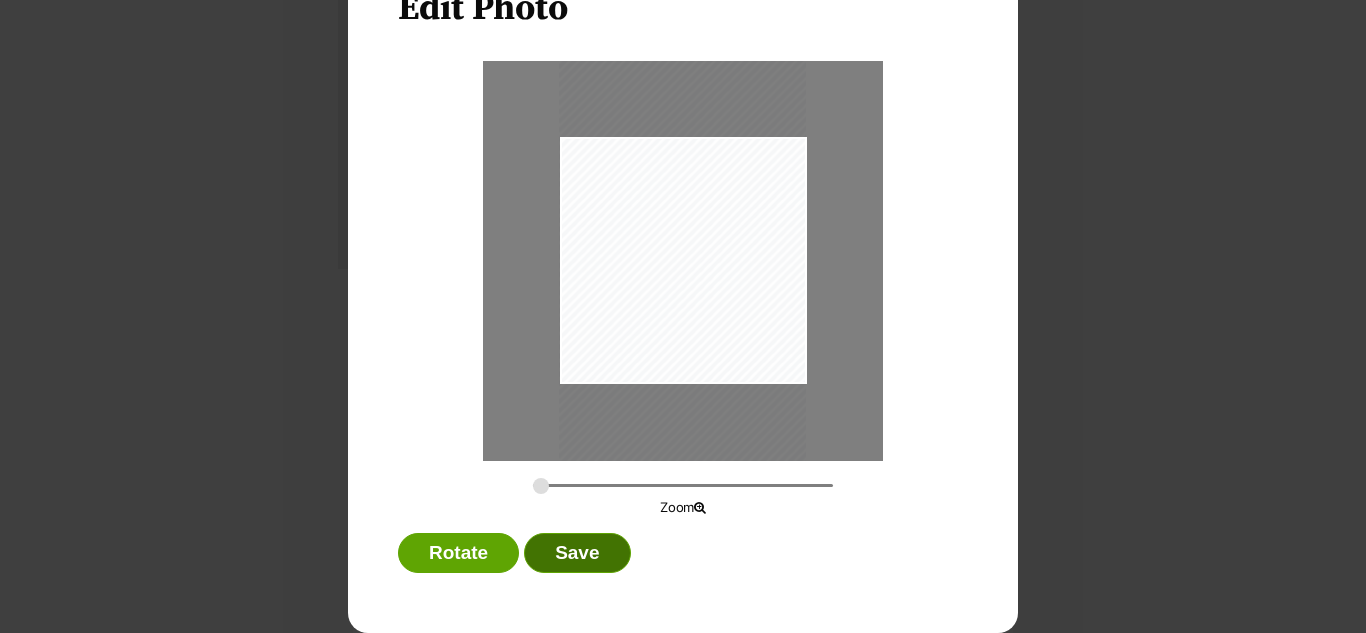 click on "Save" at bounding box center [577, 553] 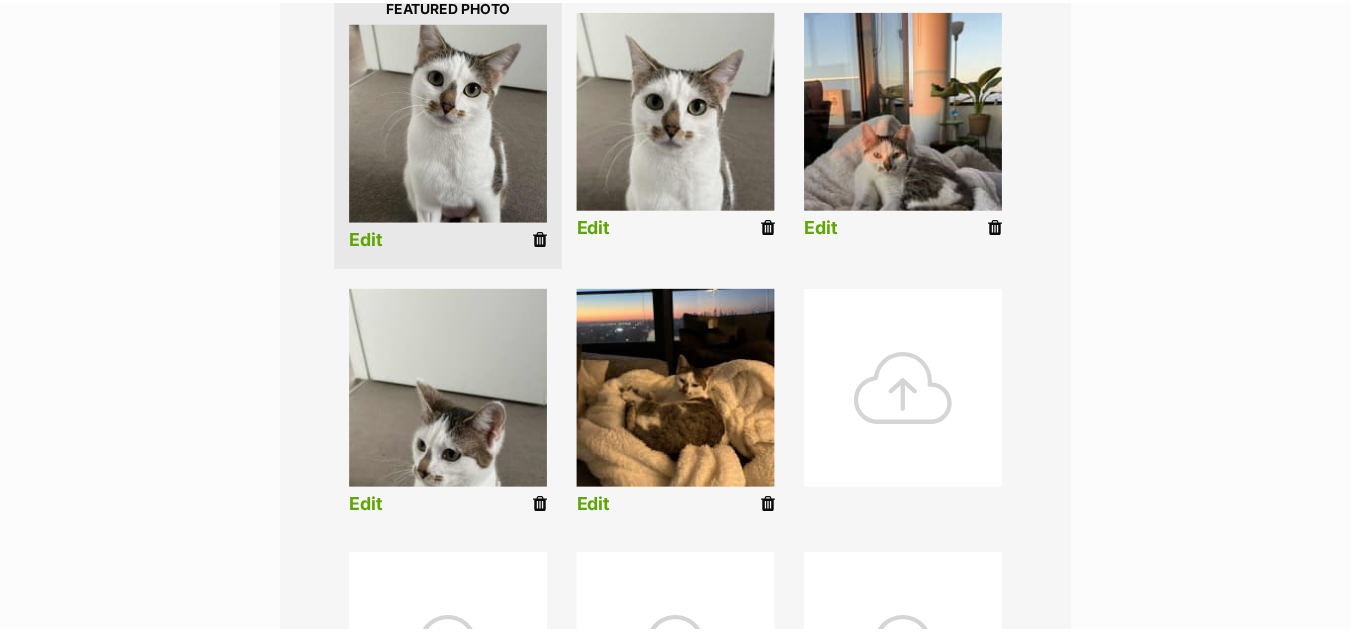scroll, scrollTop: 533, scrollLeft: 0, axis: vertical 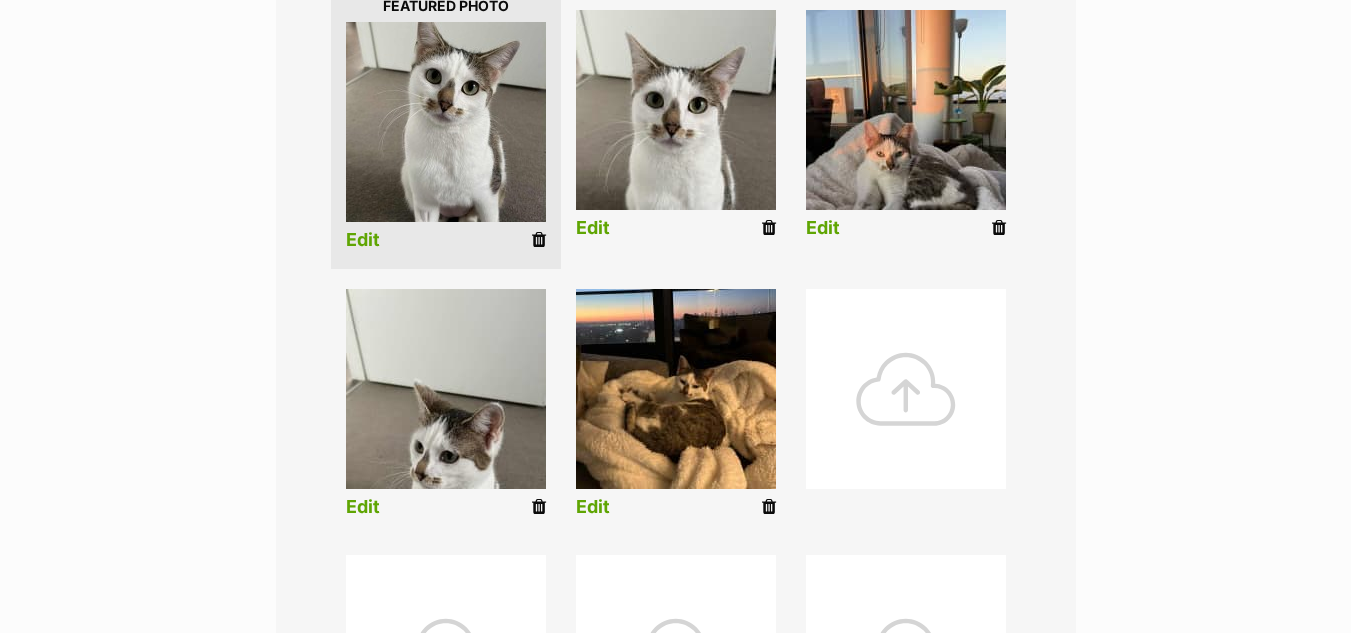 click on "Edit" at bounding box center (593, 228) 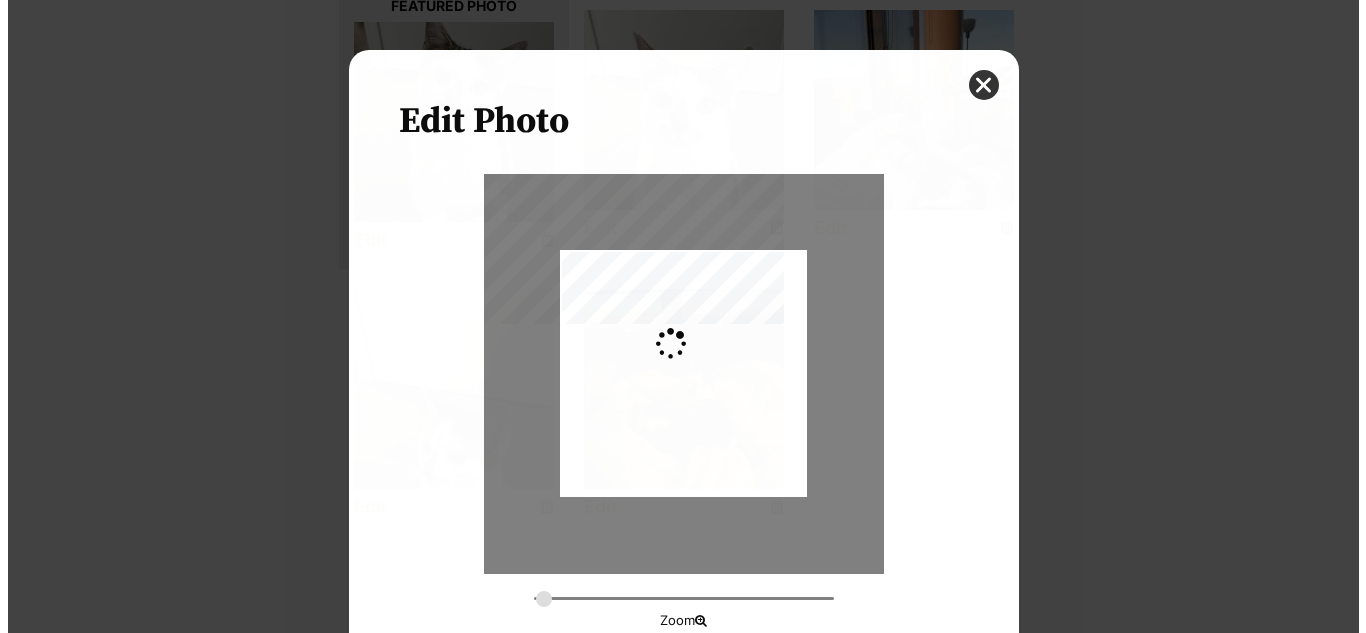scroll, scrollTop: 0, scrollLeft: 0, axis: both 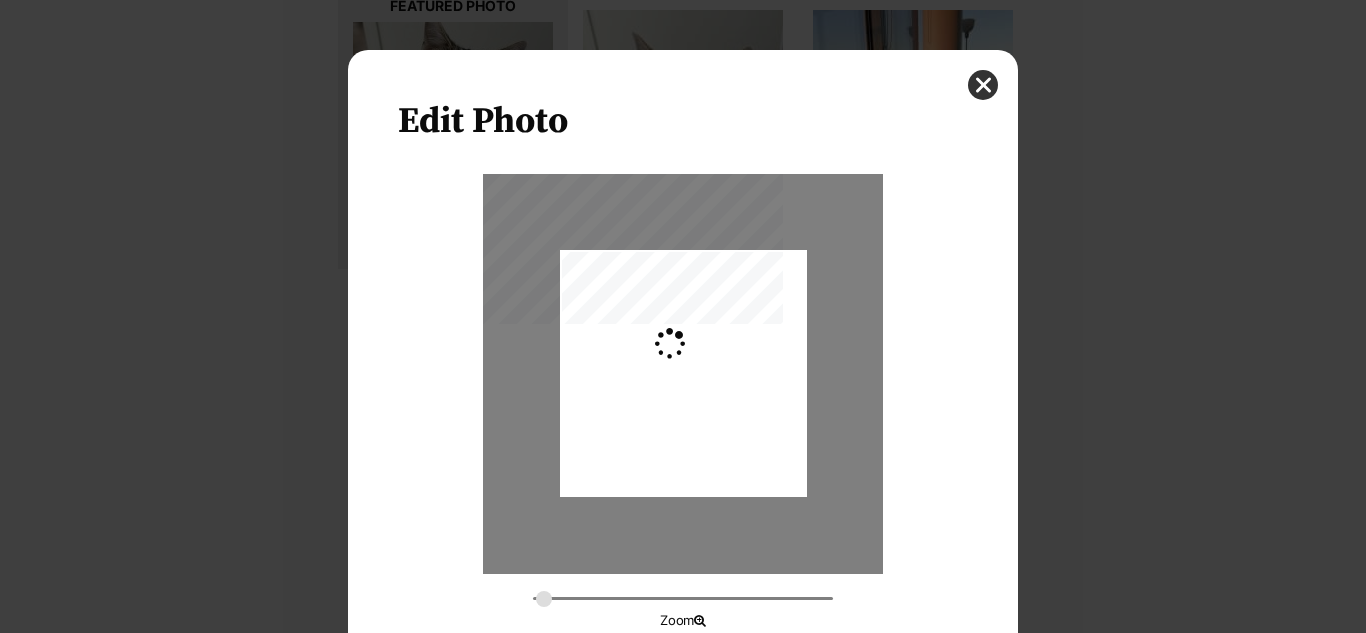 type on "0.2744" 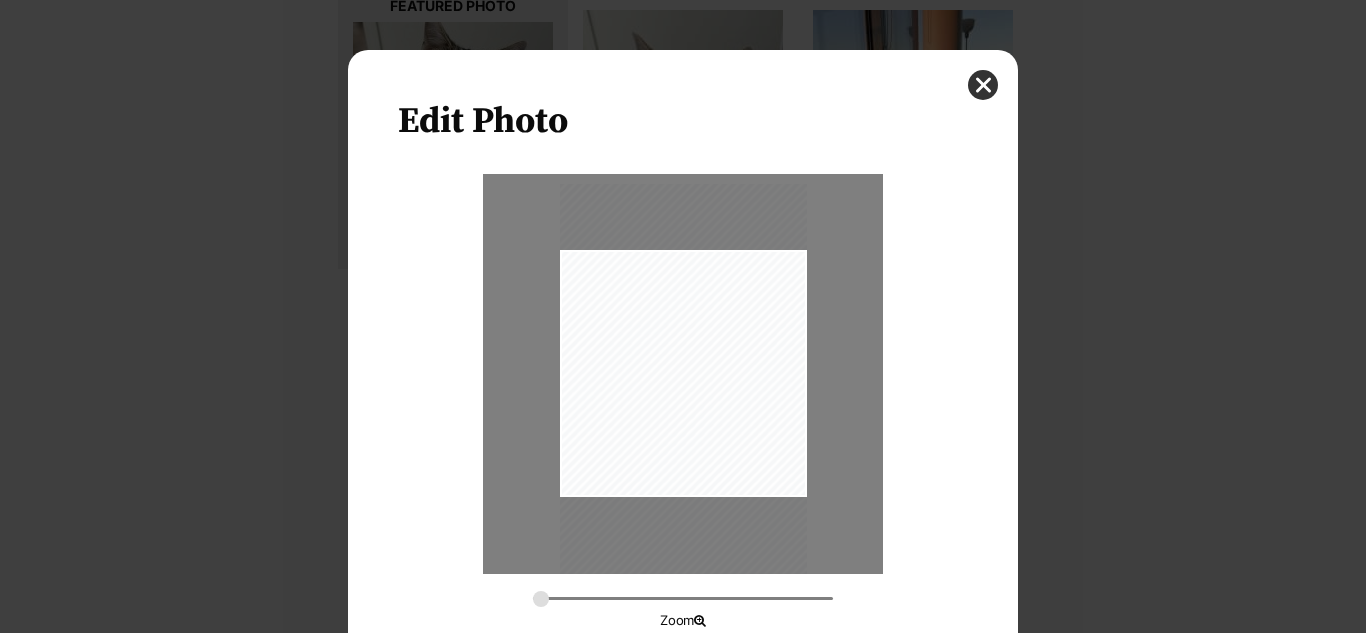 drag, startPoint x: 717, startPoint y: 361, endPoint x: 717, endPoint y: 394, distance: 33 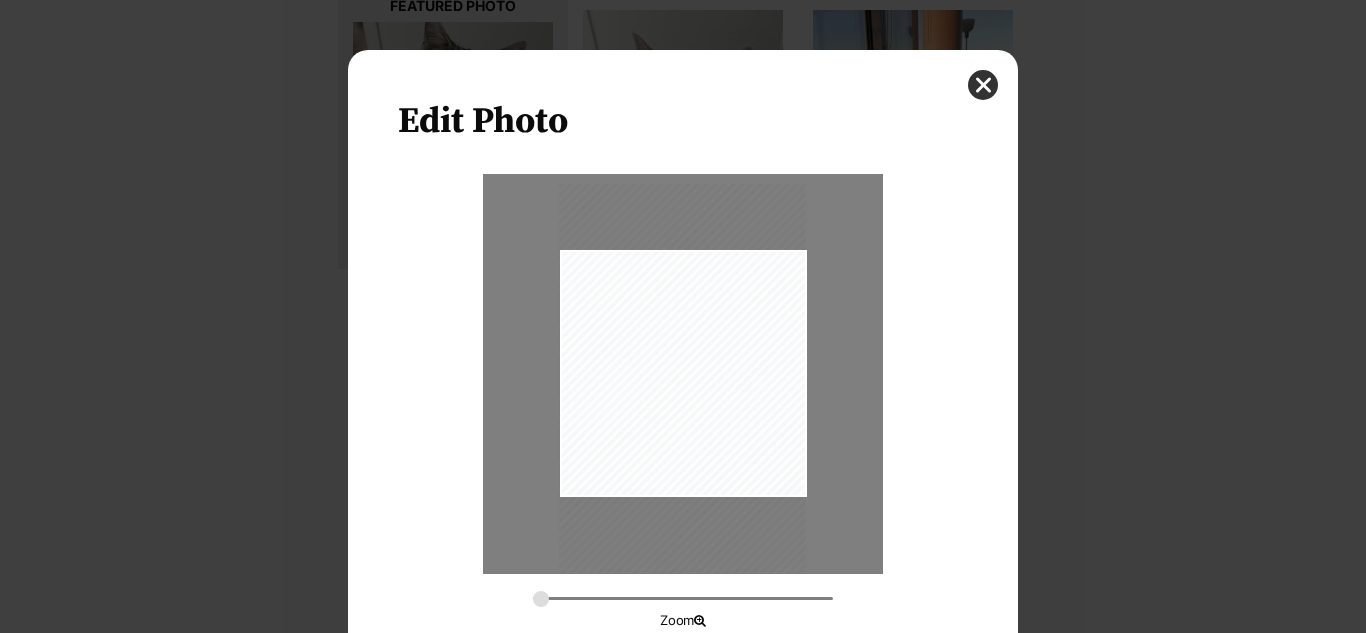 scroll, scrollTop: 113, scrollLeft: 0, axis: vertical 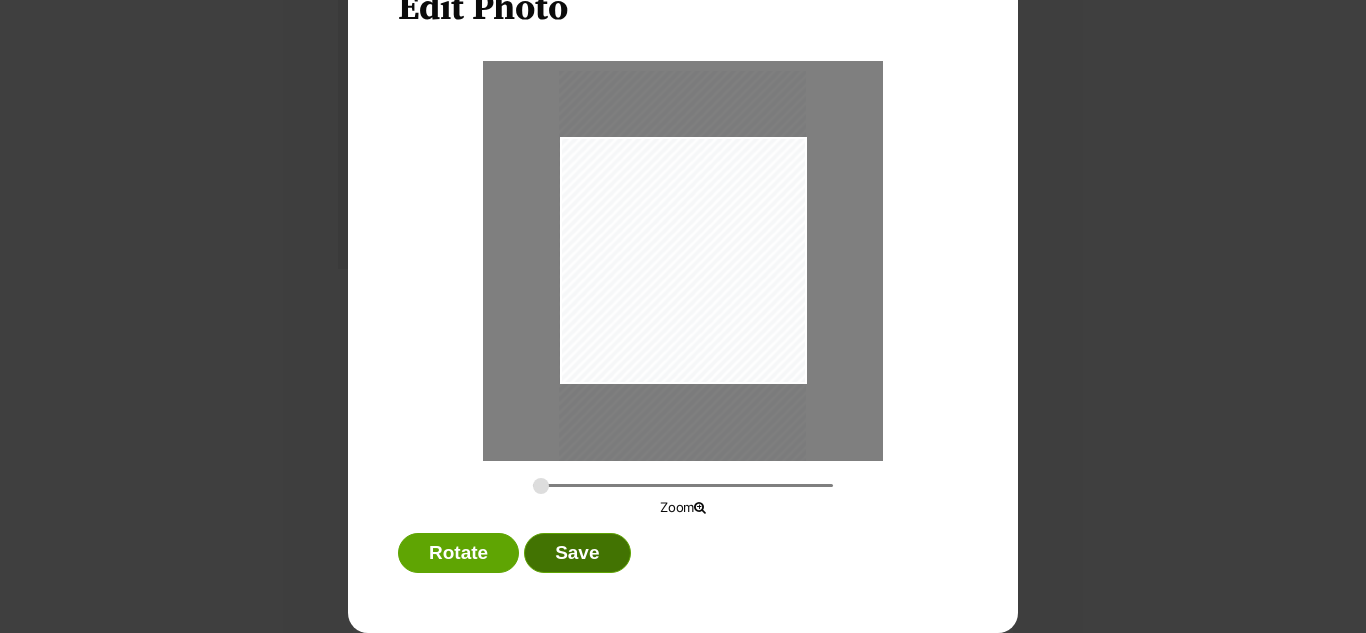 click on "Save" at bounding box center (577, 553) 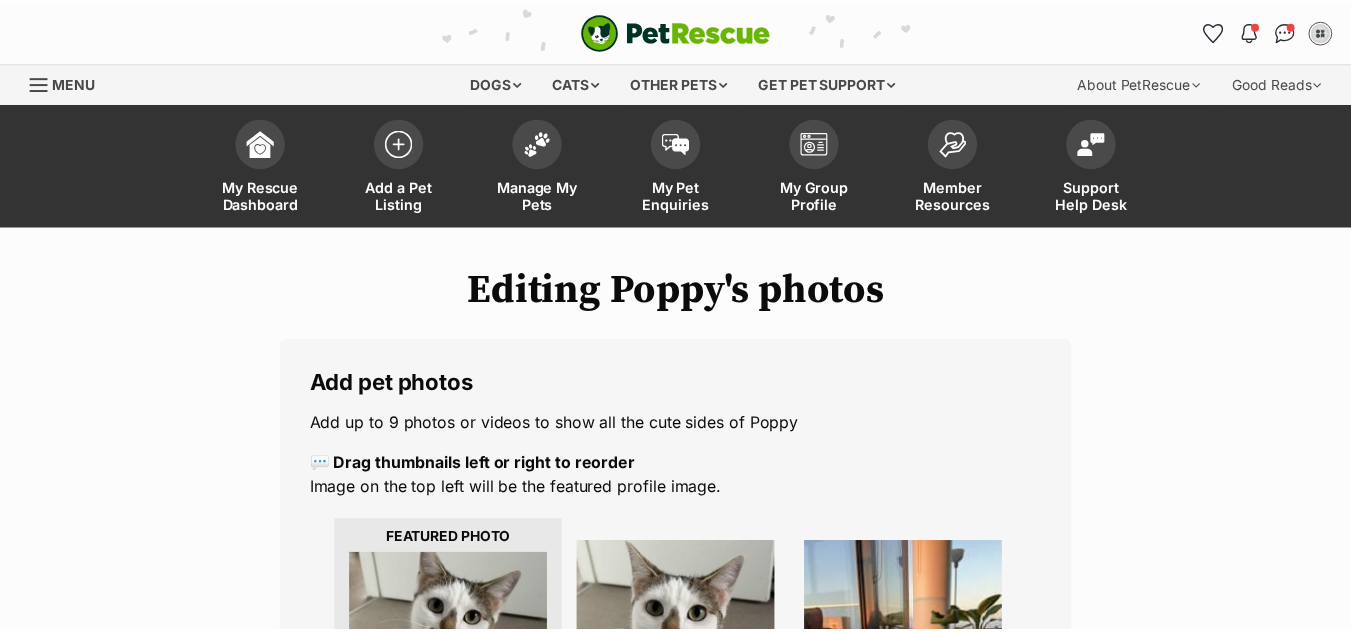 scroll, scrollTop: 533, scrollLeft: 0, axis: vertical 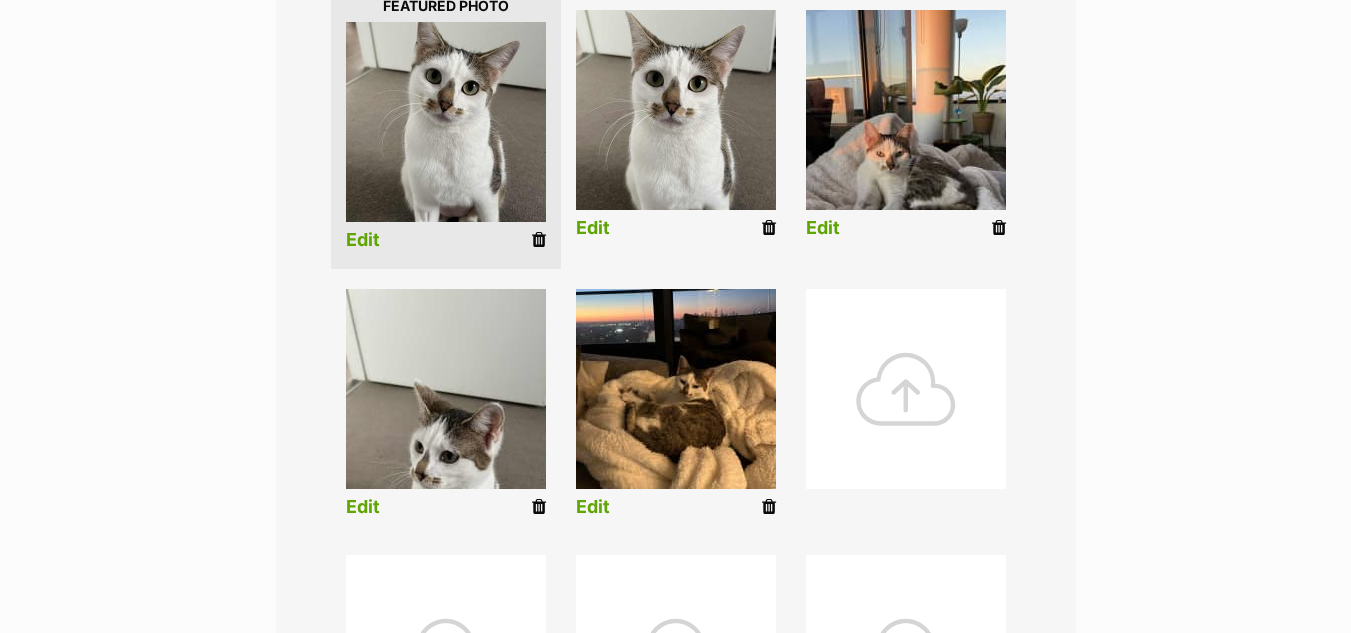 click on "Edit" at bounding box center [823, 228] 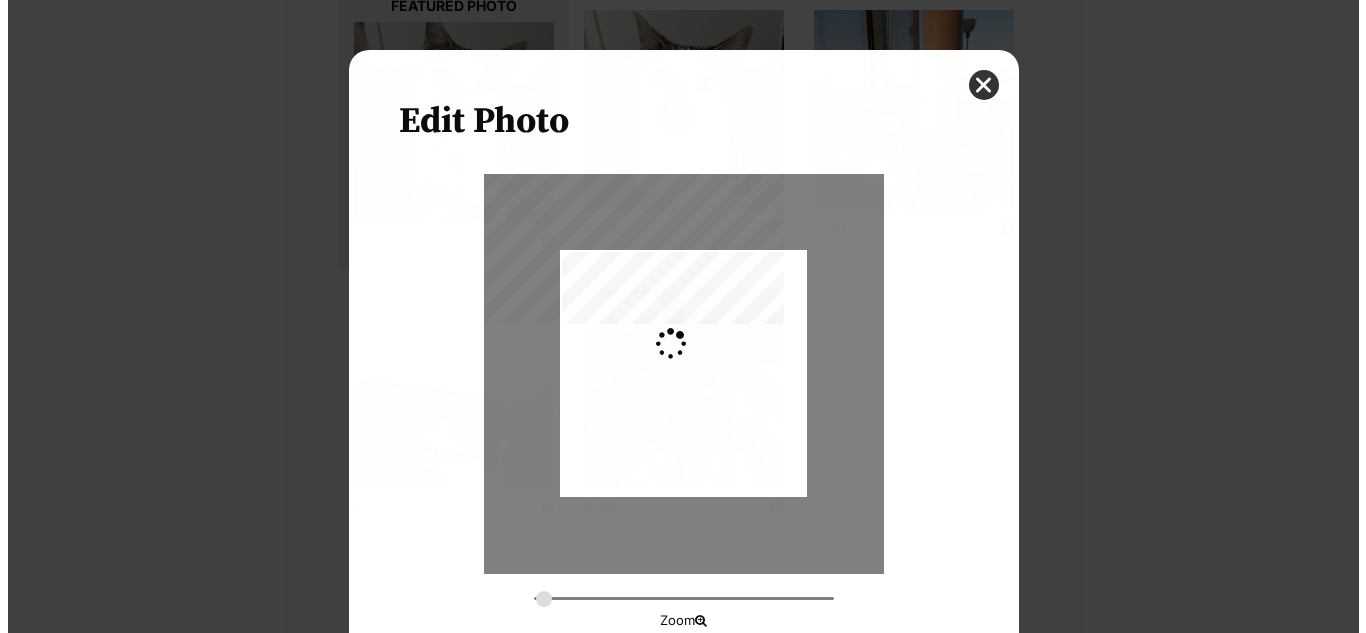 scroll, scrollTop: 0, scrollLeft: 0, axis: both 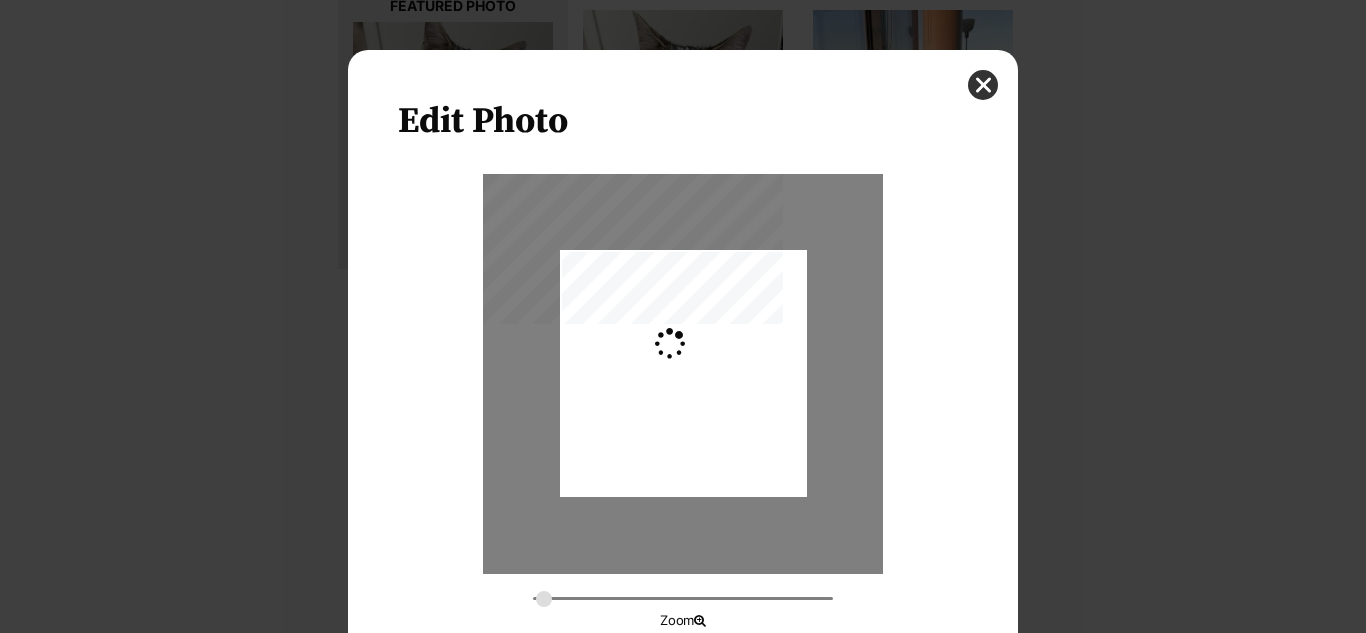 type on "0.2744" 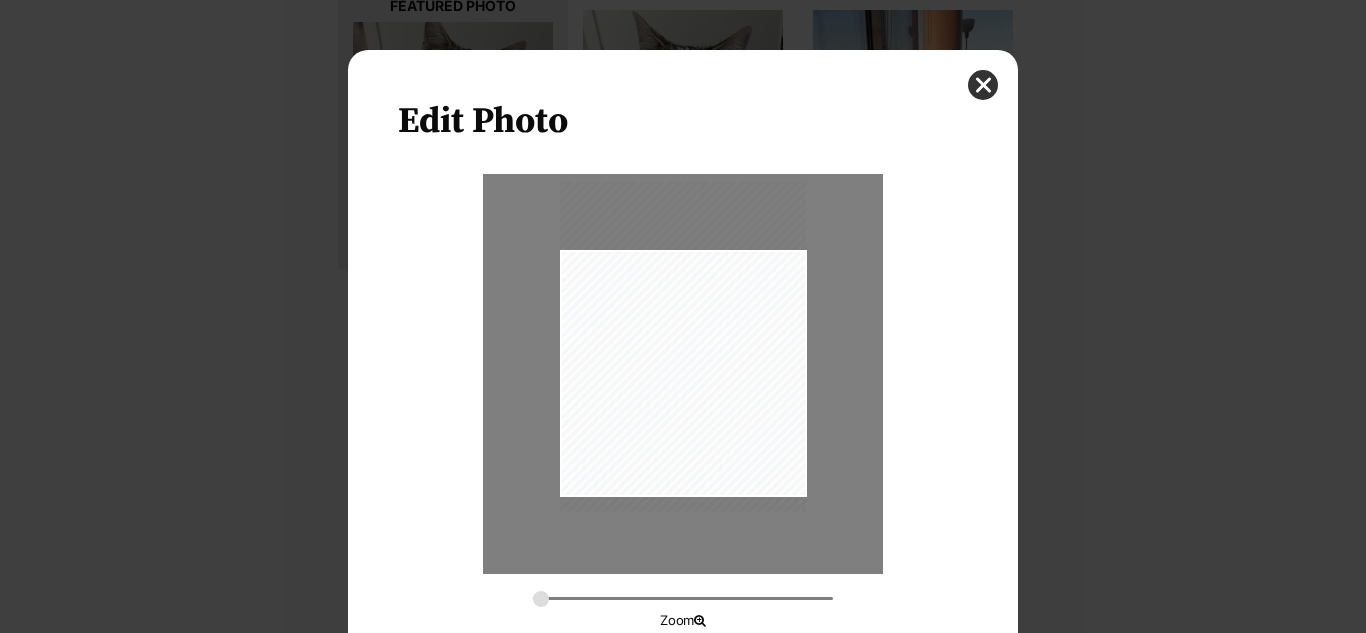 drag, startPoint x: 709, startPoint y: 448, endPoint x: 711, endPoint y: 421, distance: 27.073973 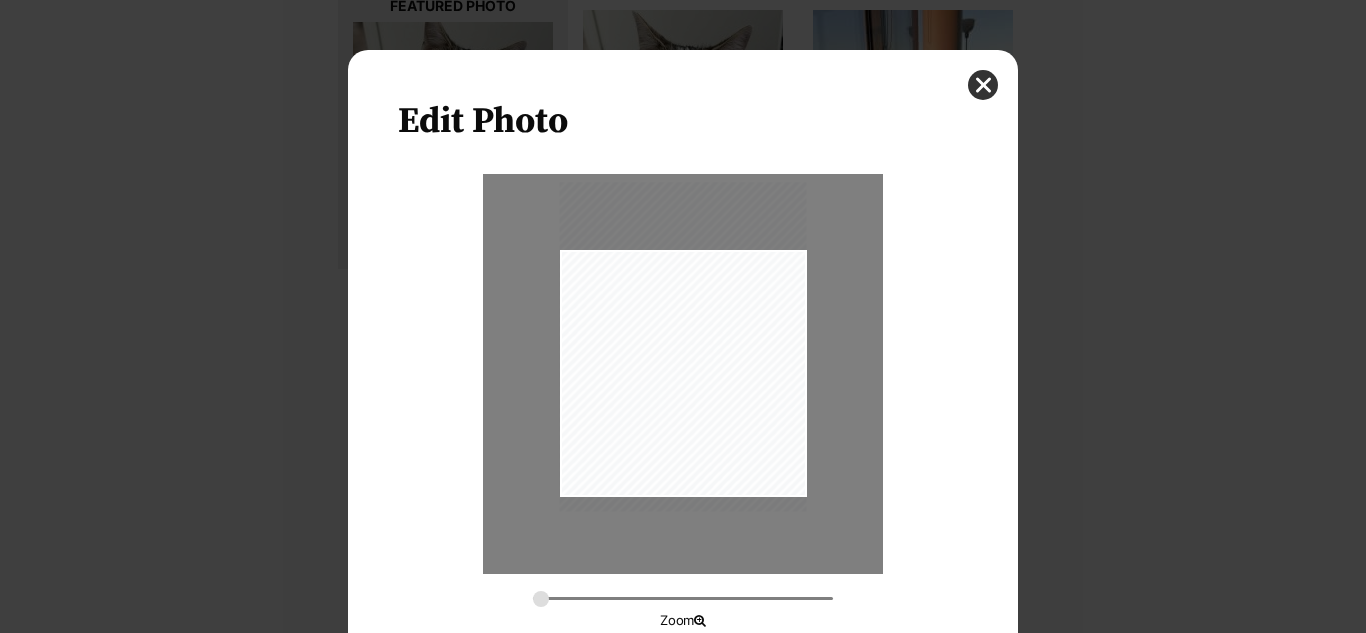 scroll, scrollTop: 113, scrollLeft: 0, axis: vertical 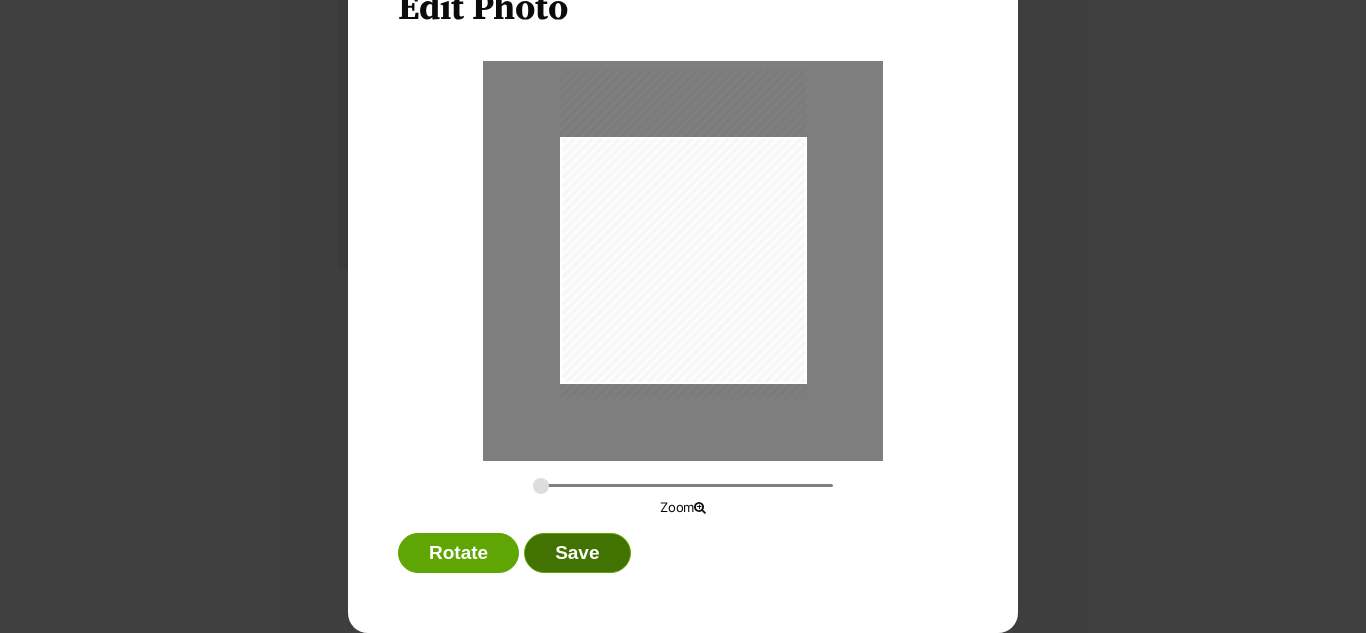 click on "Save" at bounding box center [577, 553] 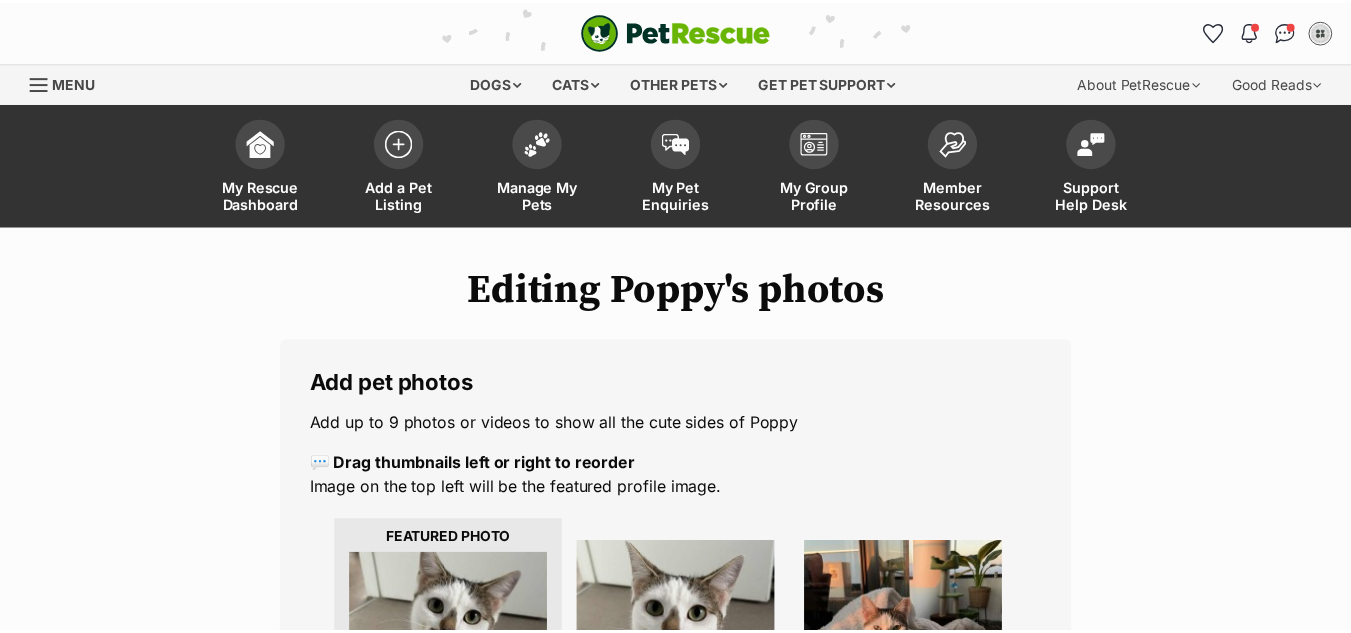 scroll, scrollTop: 533, scrollLeft: 0, axis: vertical 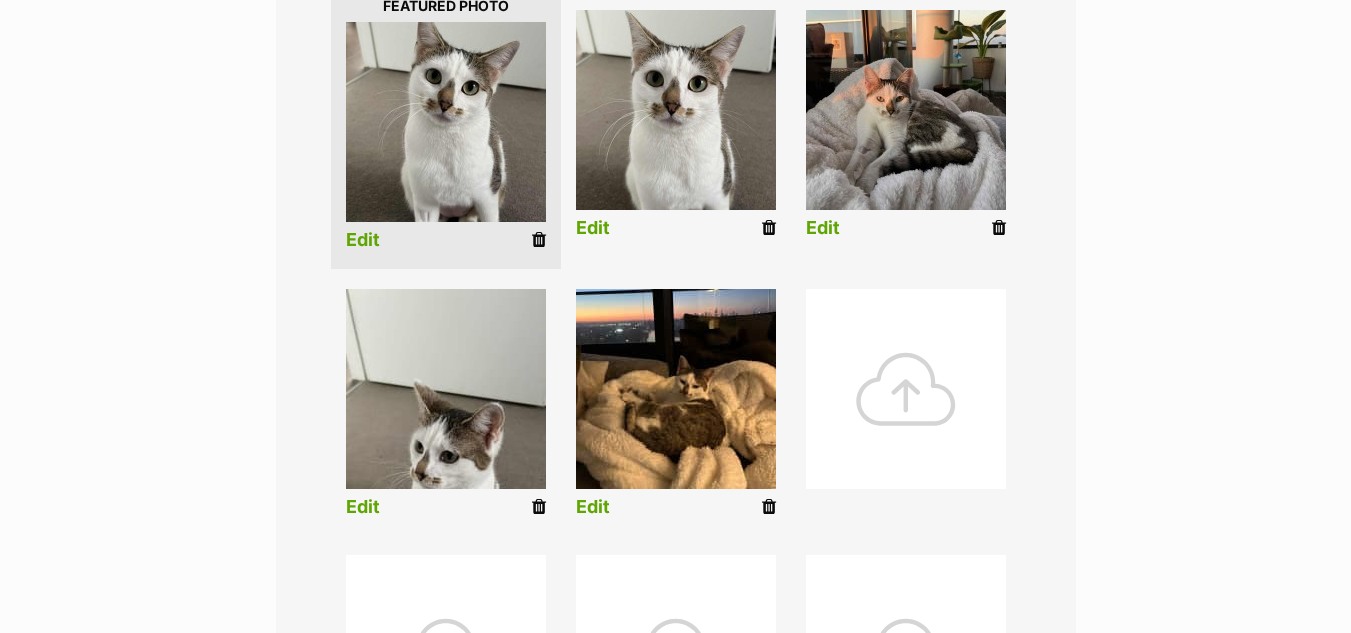 click on "Edit" at bounding box center [363, 507] 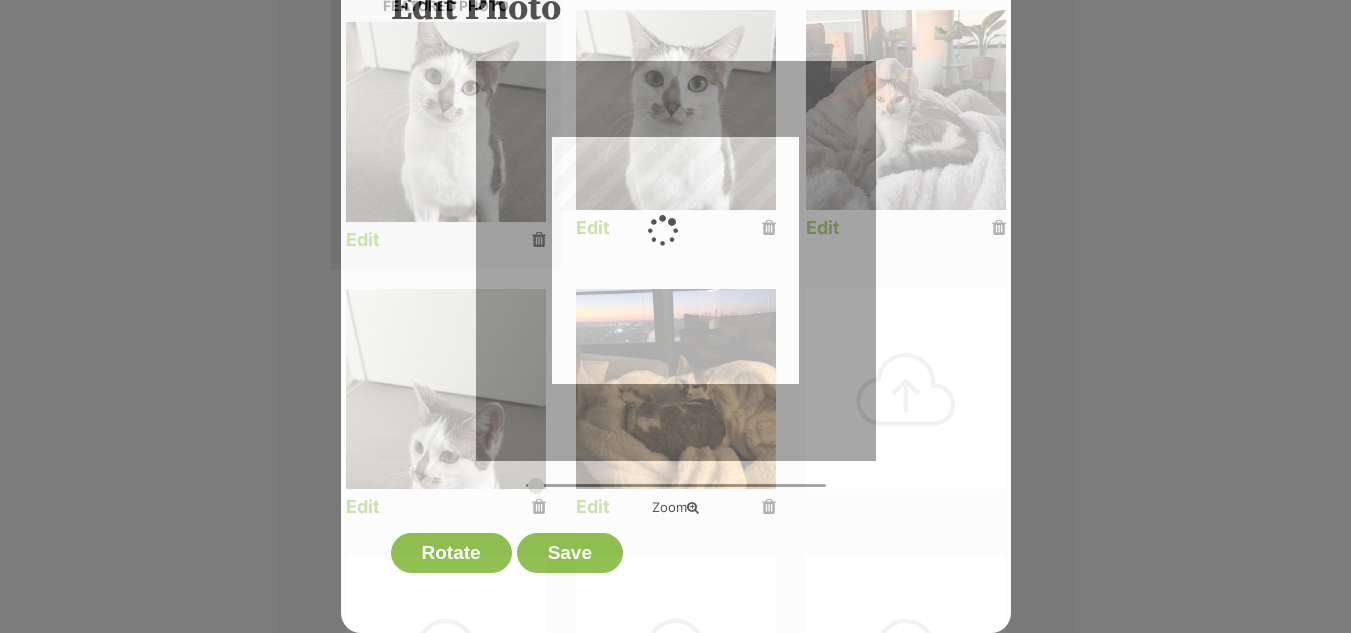 scroll, scrollTop: 0, scrollLeft: 0, axis: both 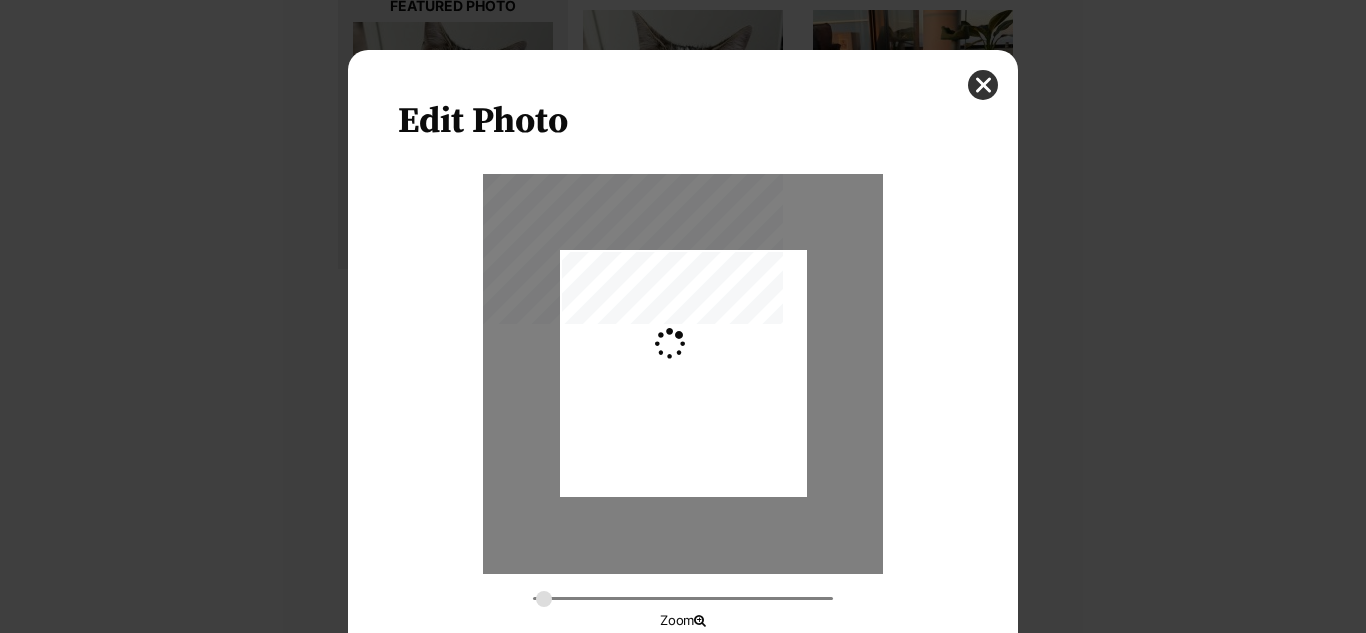 type on "0.2744" 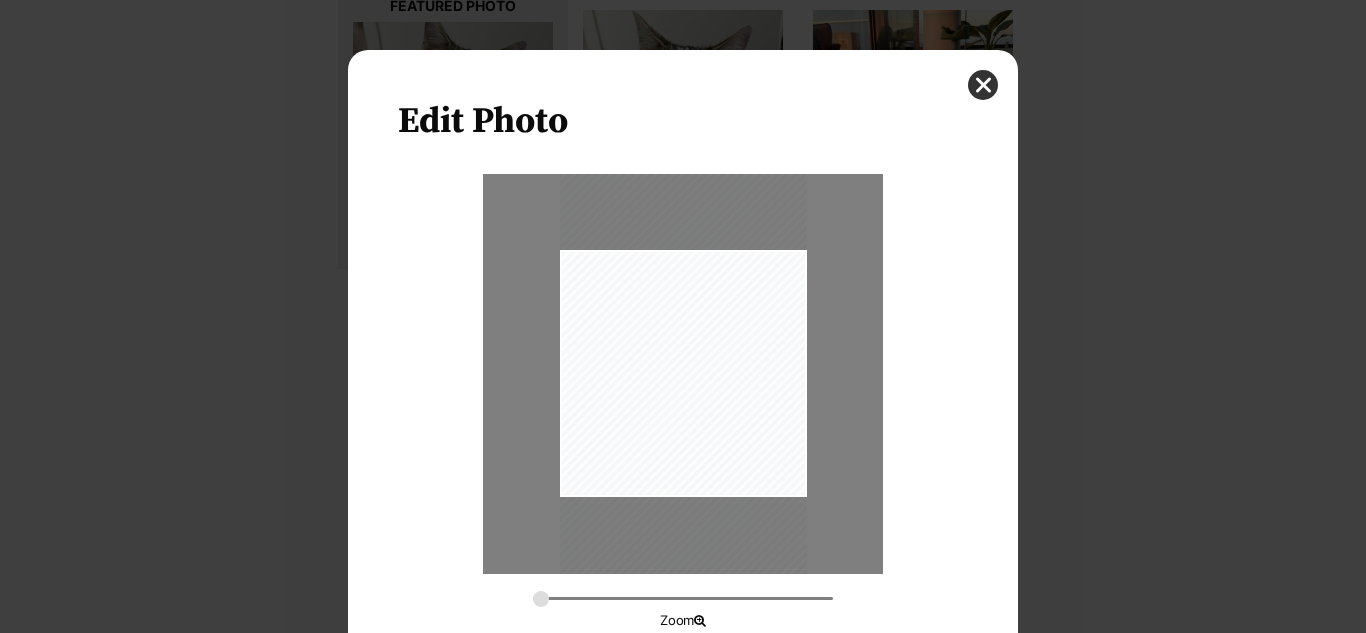scroll, scrollTop: 113, scrollLeft: 0, axis: vertical 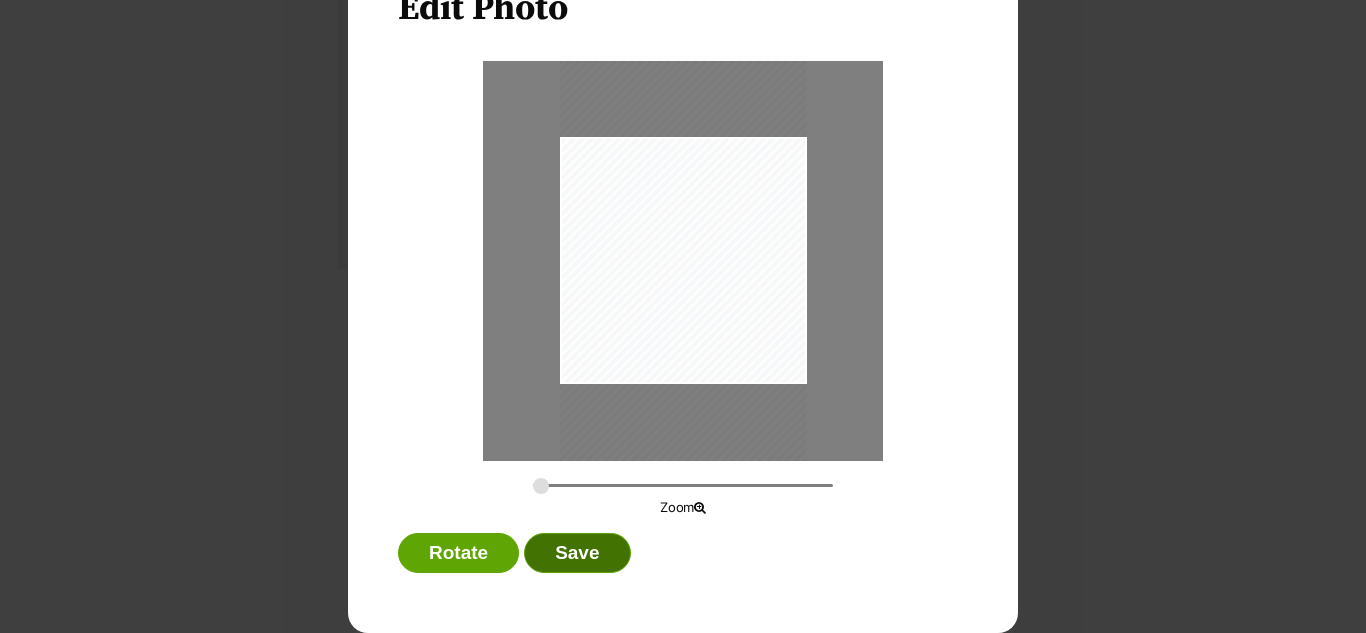 click on "Save" at bounding box center [577, 553] 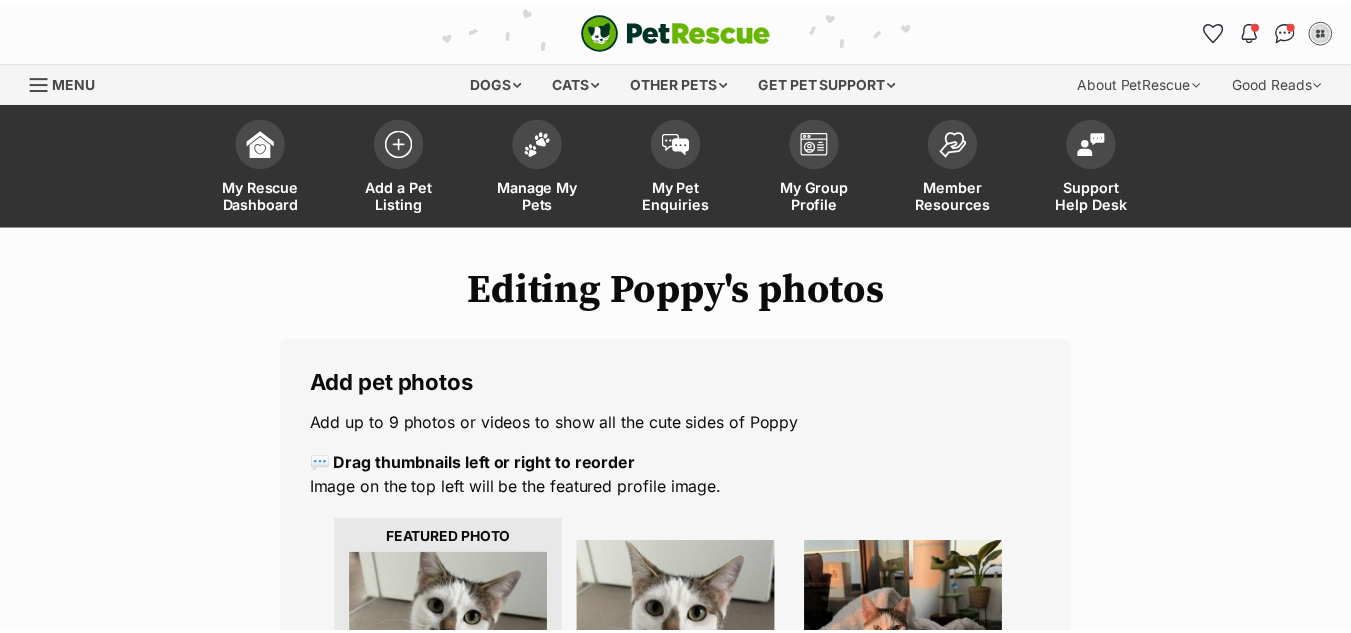 scroll, scrollTop: 533, scrollLeft: 0, axis: vertical 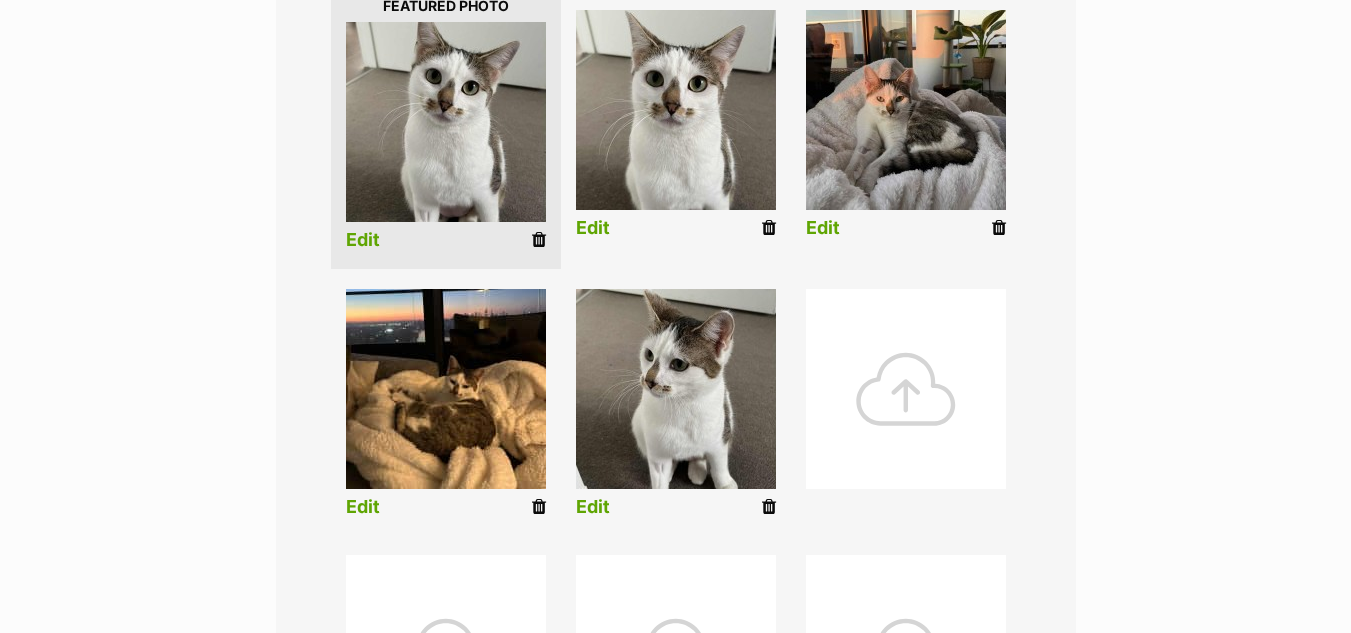 click on "Edit" at bounding box center (363, 507) 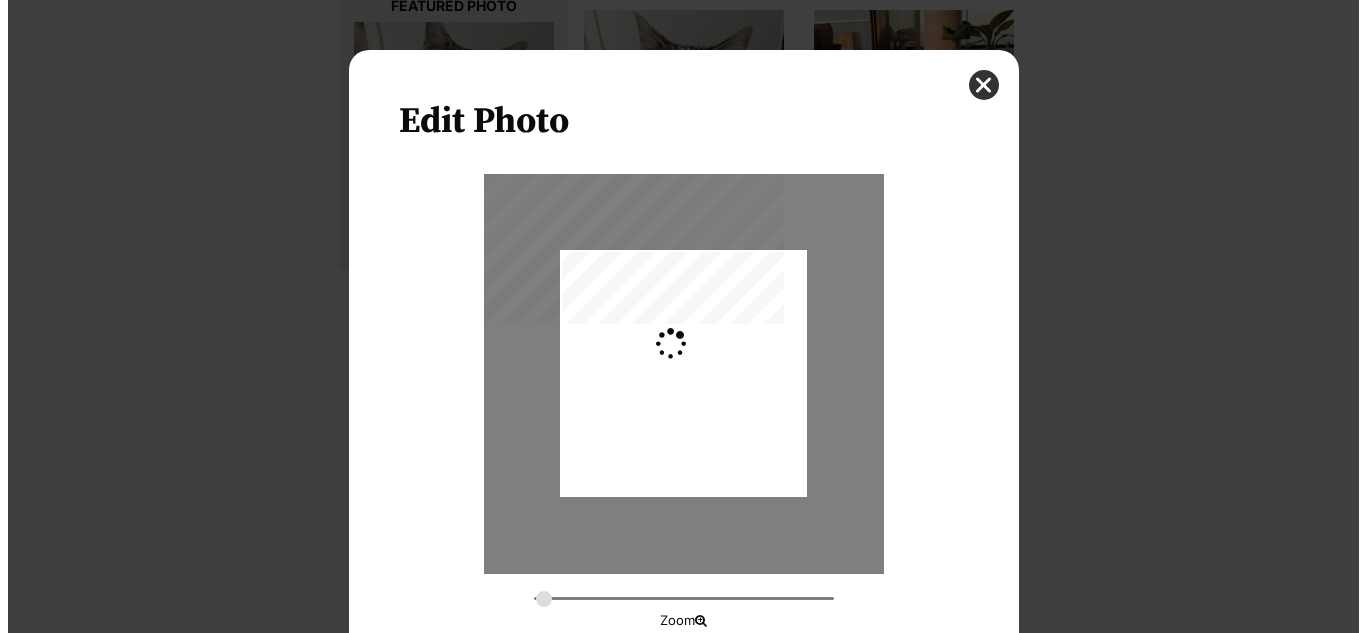 scroll, scrollTop: 0, scrollLeft: 0, axis: both 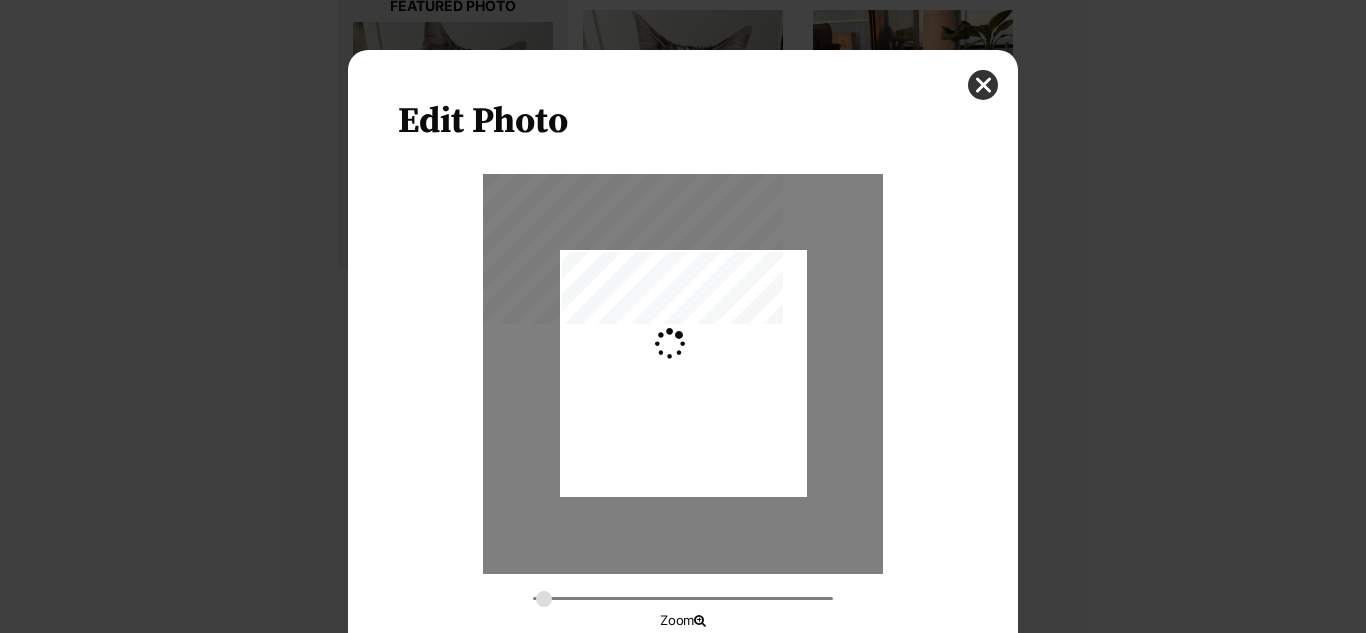 type on "0.2744" 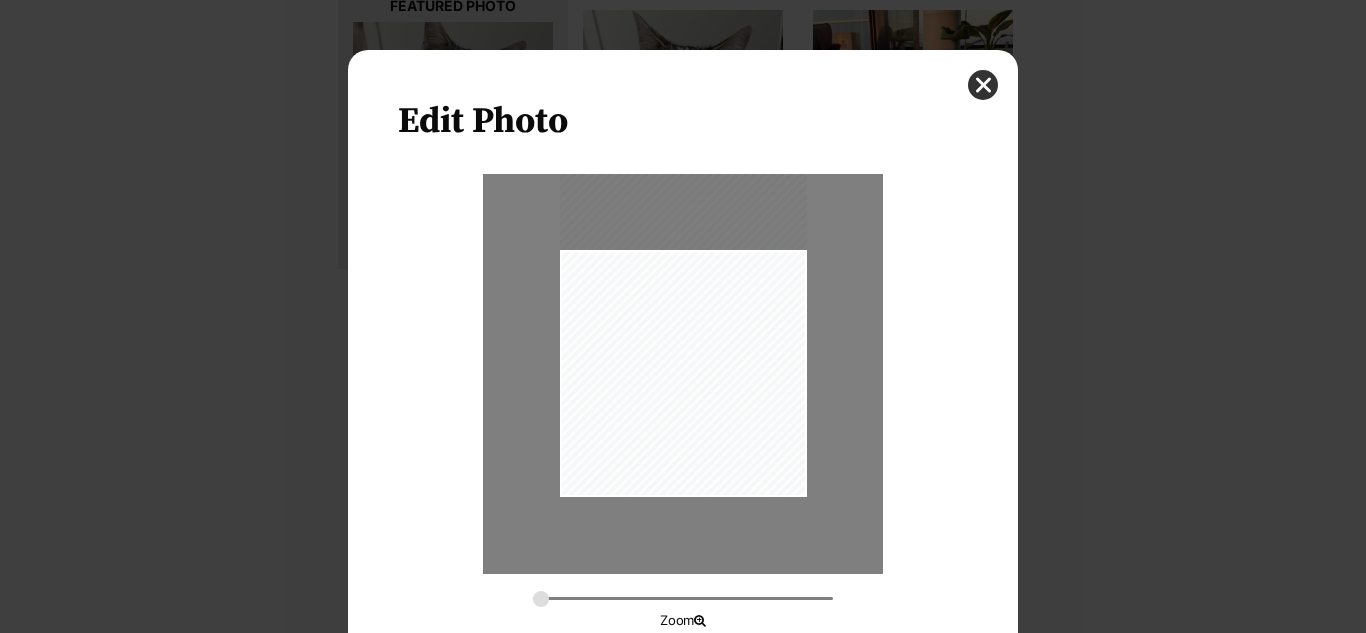 drag, startPoint x: 730, startPoint y: 434, endPoint x: 742, endPoint y: 381, distance: 54.34151 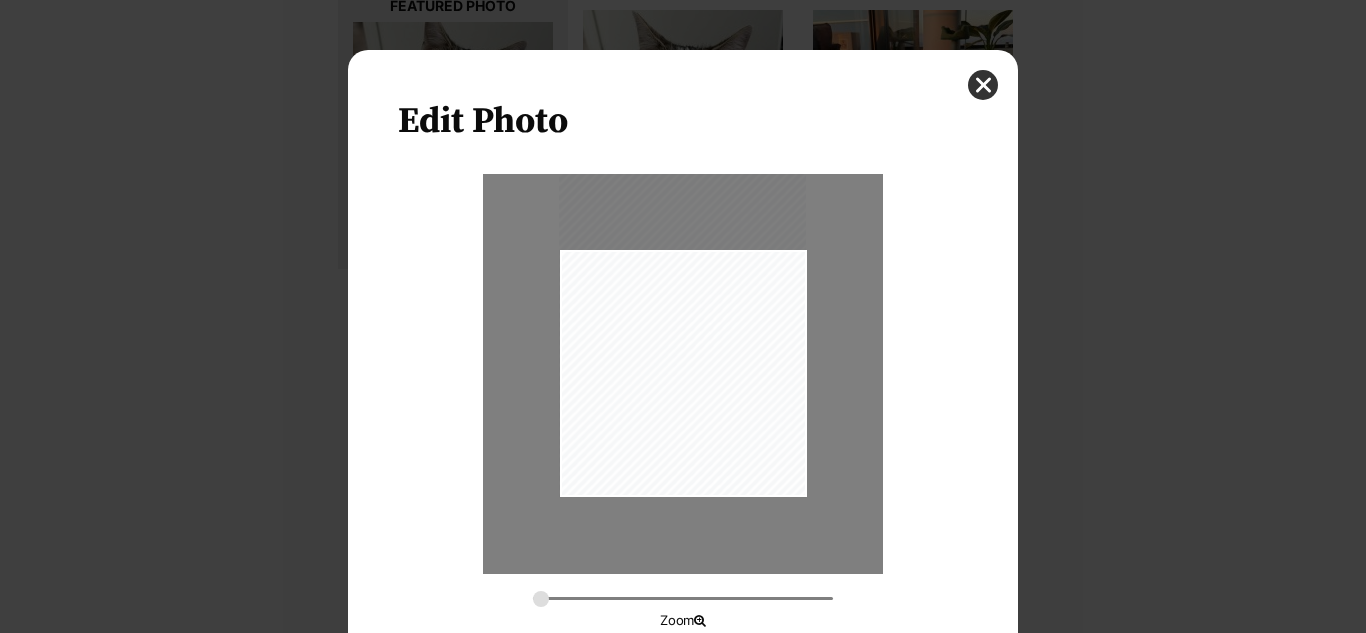 scroll, scrollTop: 113, scrollLeft: 0, axis: vertical 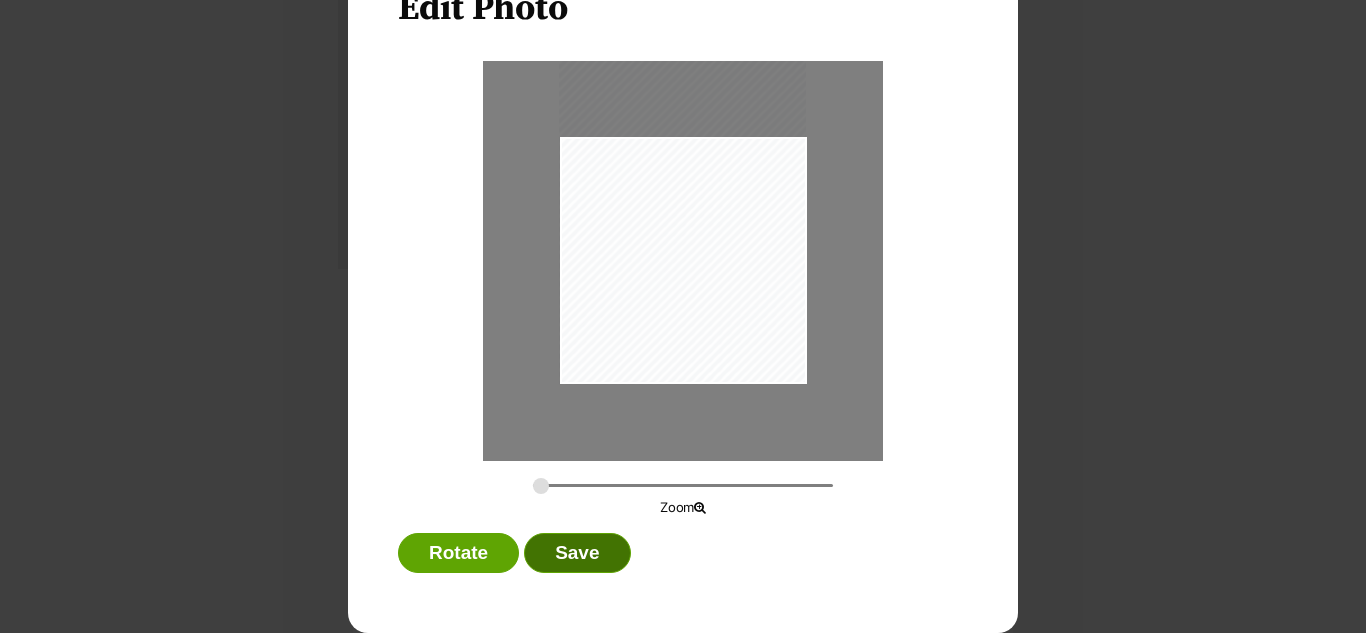 click on "Save" at bounding box center [577, 553] 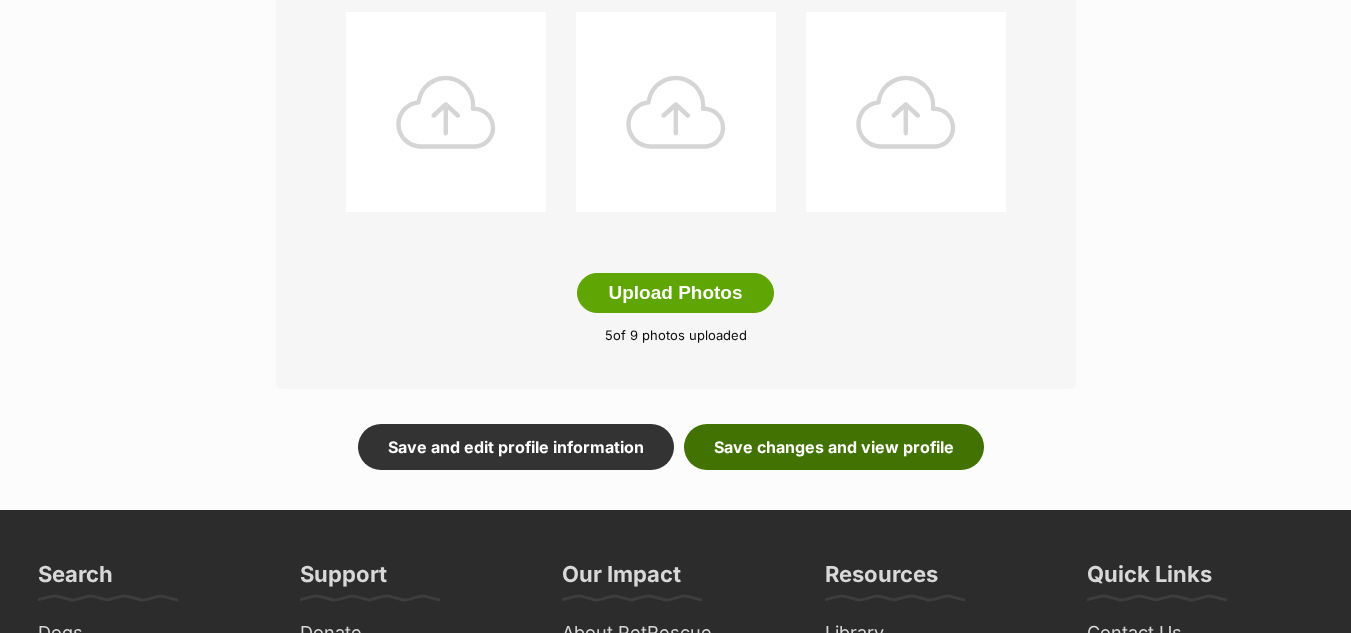 scroll, scrollTop: 1094, scrollLeft: 0, axis: vertical 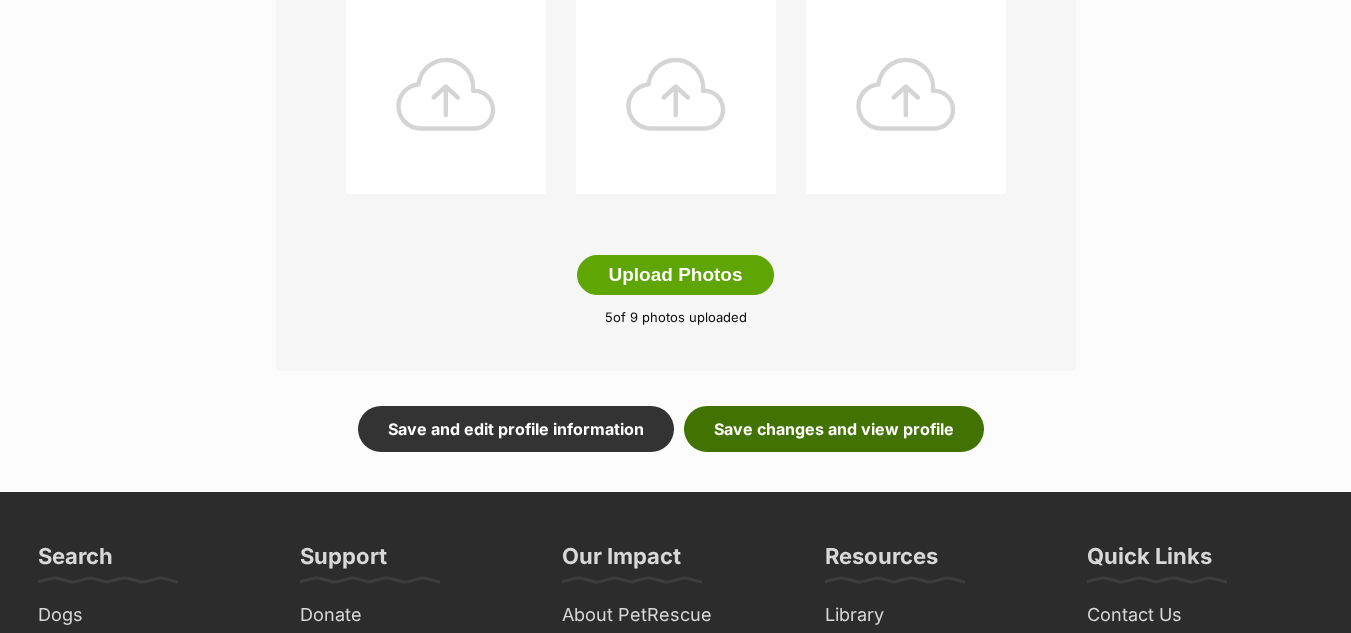 click on "Save changes and view profile" at bounding box center (834, 429) 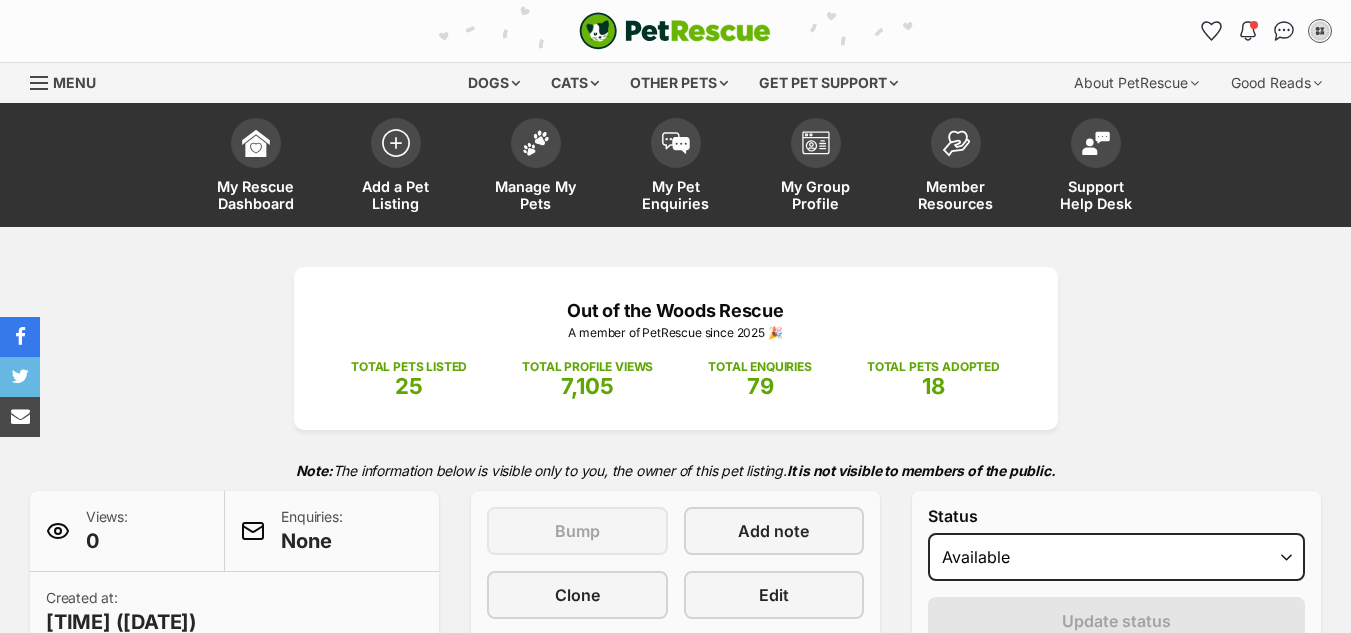 scroll, scrollTop: 0, scrollLeft: 0, axis: both 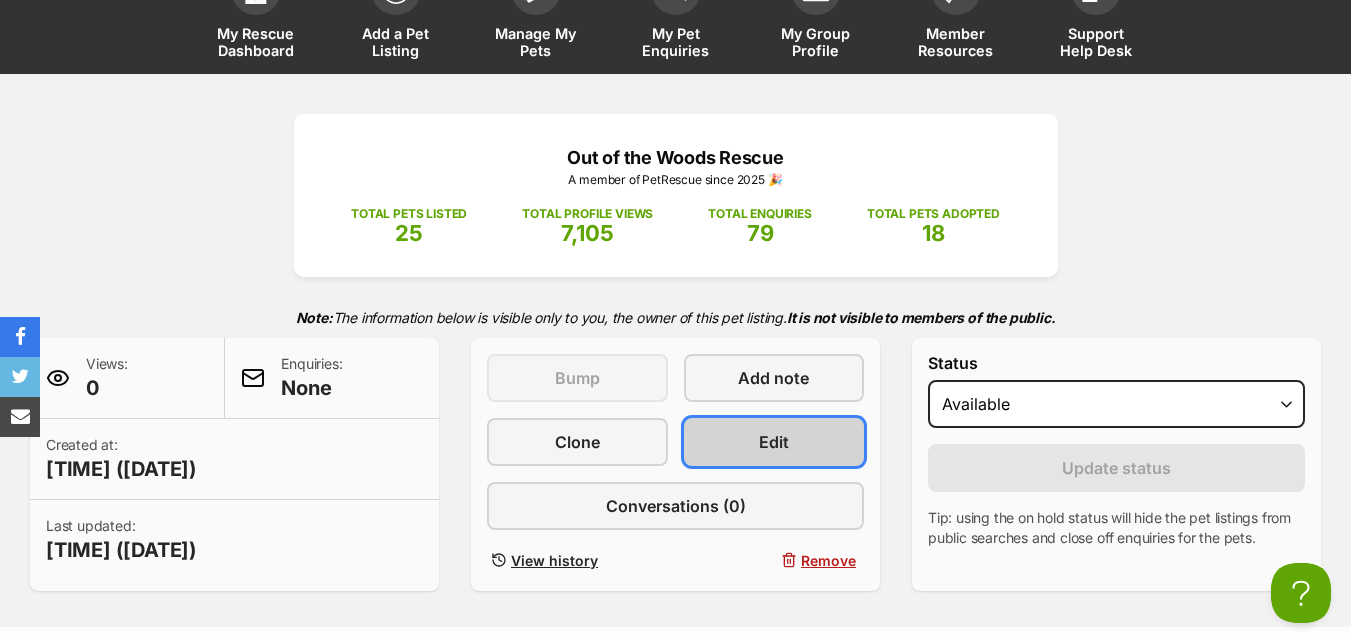 click on "Edit" at bounding box center (774, 442) 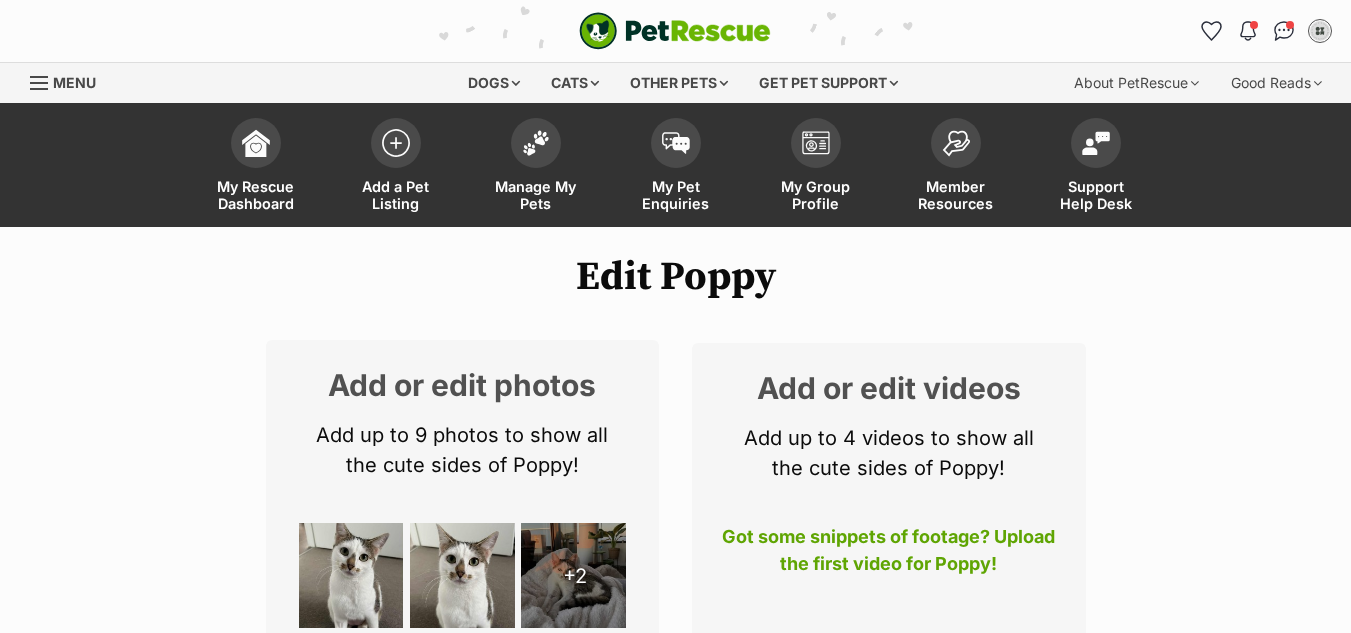 scroll, scrollTop: 1008, scrollLeft: 0, axis: vertical 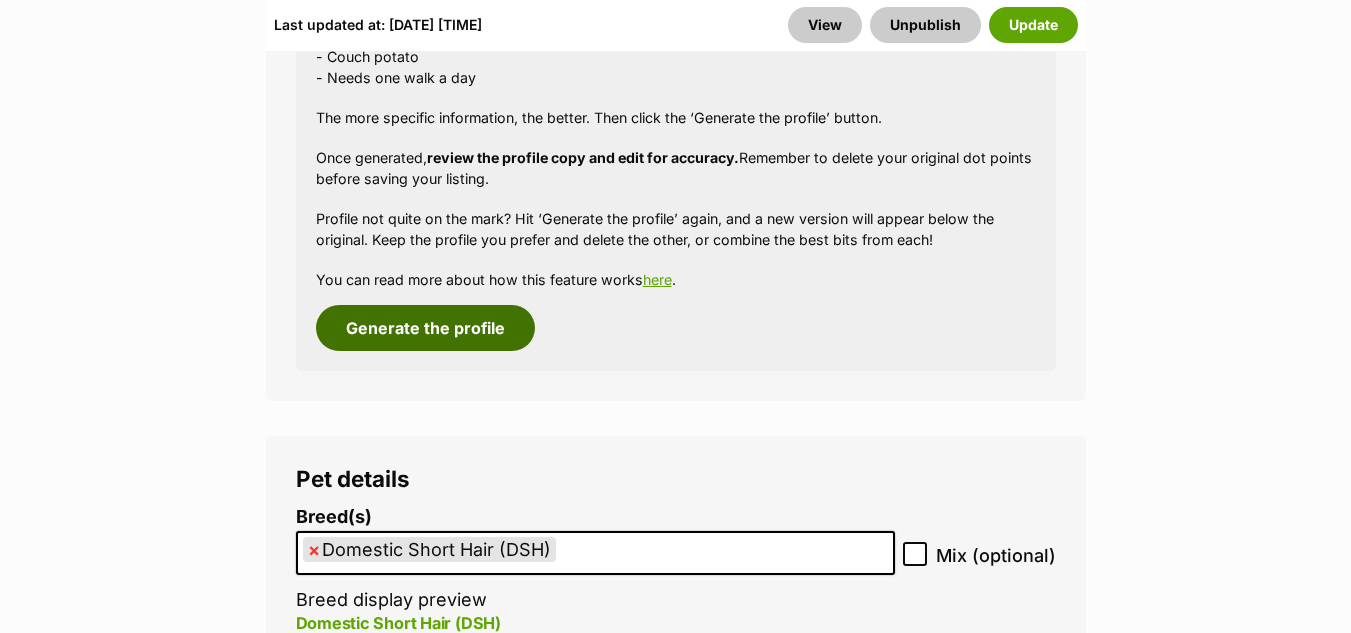 click on "Generate the profile" at bounding box center (425, 328) 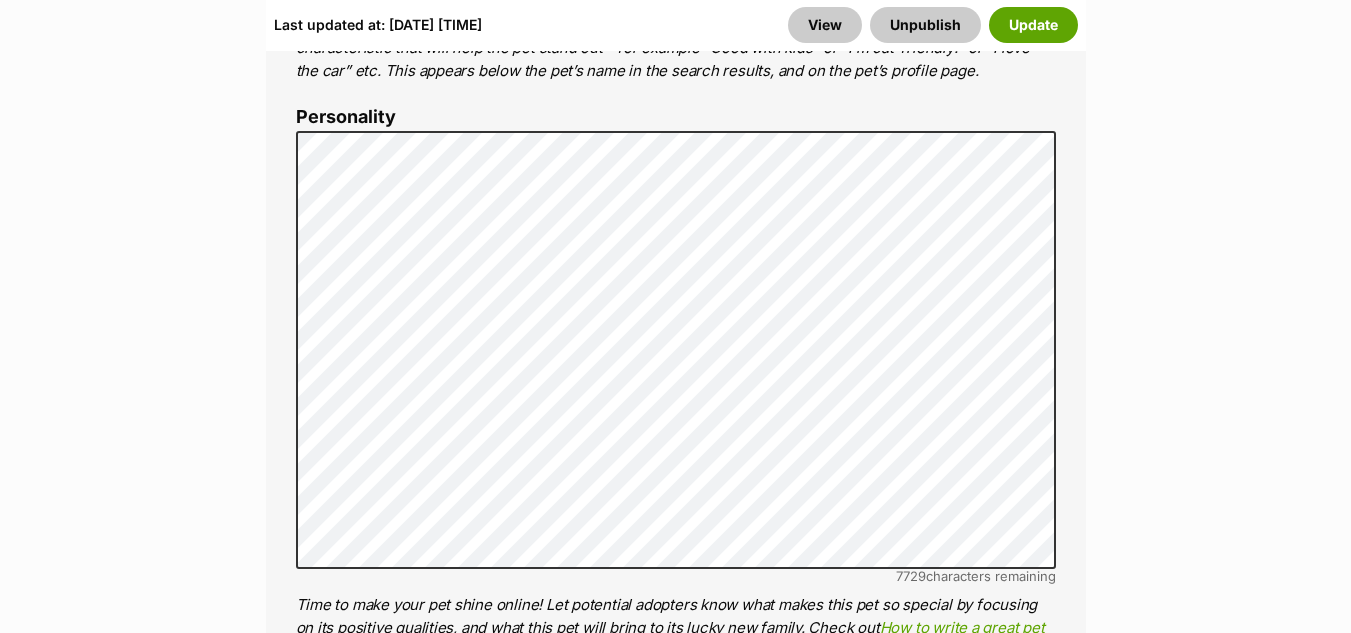 scroll, scrollTop: 1258, scrollLeft: 0, axis: vertical 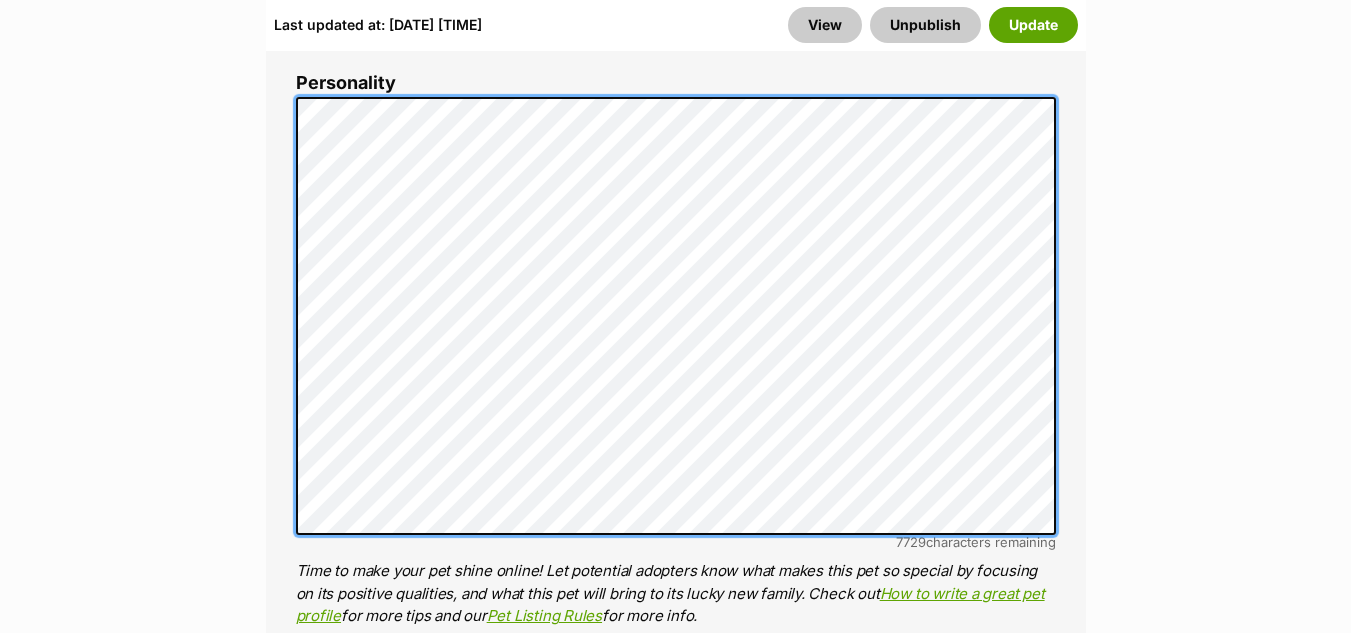 click on "About This Pet Name
Henlo there, it looks like you might be using the pet name field to indicate that this pet is now on hold - we recommend updating the status to on hold from the  listing page  instead!
Every pet deserves a name. If you don’t know the pet’s name, make one up! It can be something simple and sweet like ‘Fluffy’, or get creative and have some fun with it. A name helps potential adopters connect with the pet.
Species Cat
Best feature (optional)
The ‘Best Feature’ is a short phrase (25 characters or less) that summarises a positive feature or characteristic that will help the pet stand out - for example “Good with kids” or “I’m cat-friendly!” or “I love the car” etc. This appears below the pet’s name in the search results, and on the pet’s profile page.
Personality 7729  characters remaining
How to write a great pet profile  for more tips and our  Pet Listing Rules  for more info.
Generate a profile using AI
Beta" at bounding box center (676, 405) 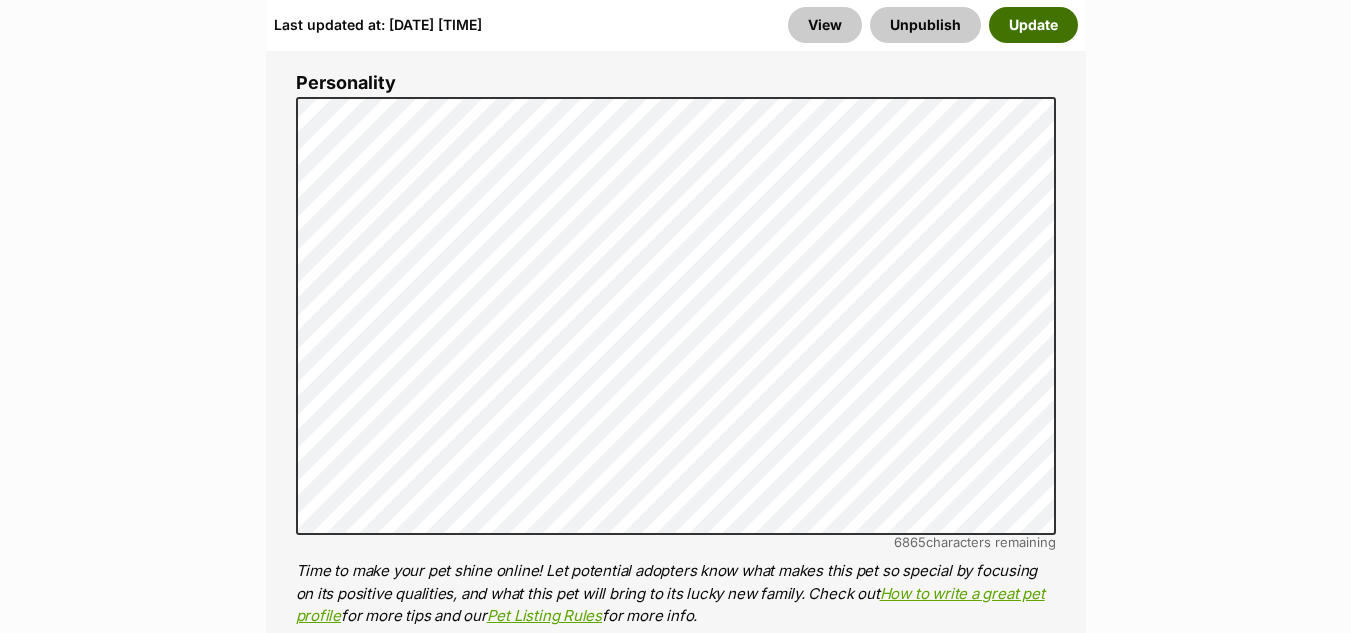 click on "Update" at bounding box center [1033, 25] 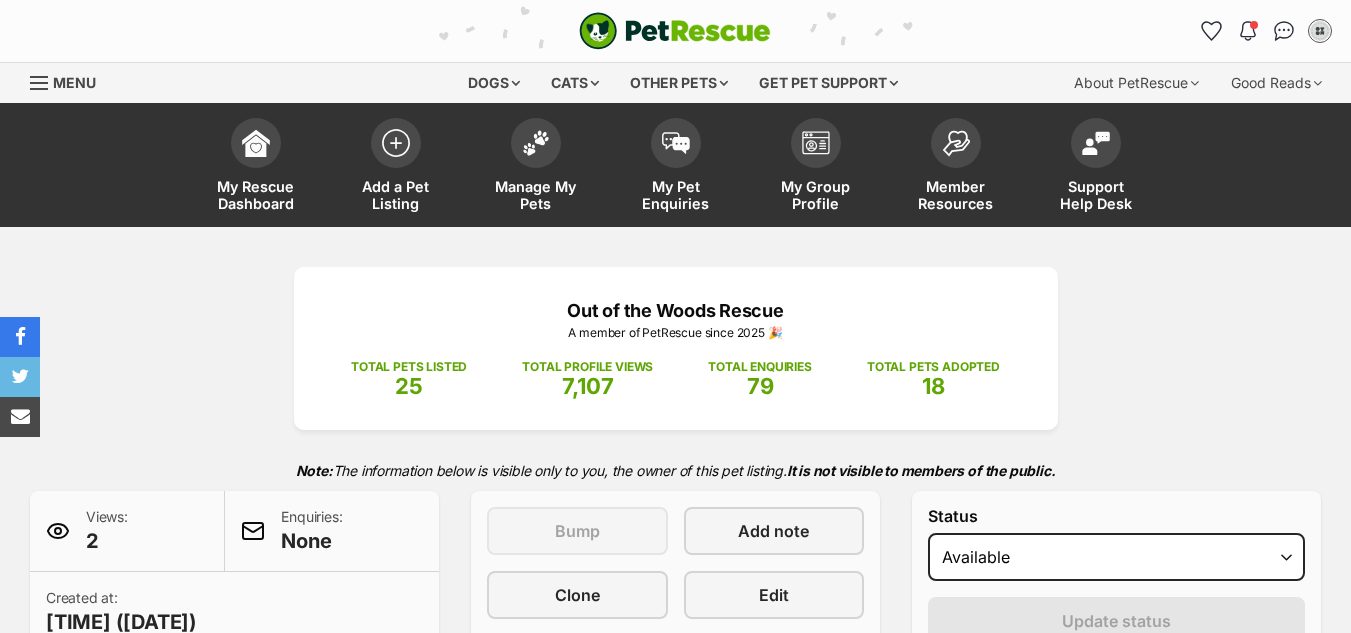 scroll, scrollTop: 0, scrollLeft: 0, axis: both 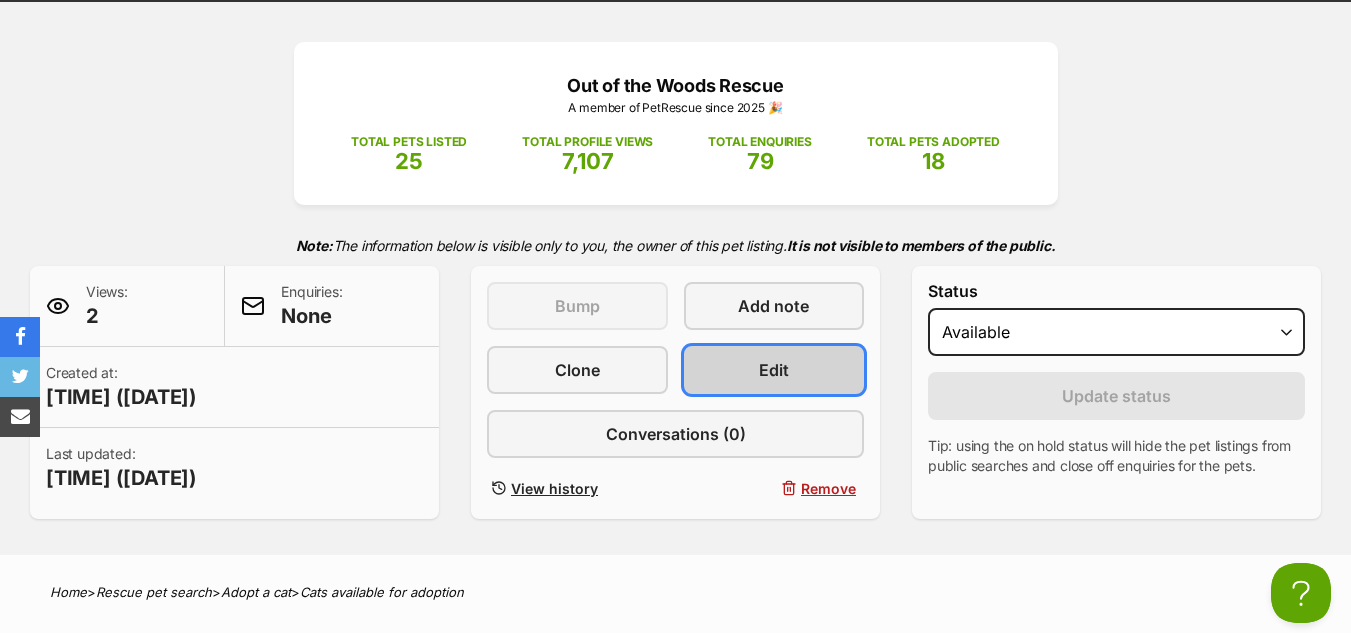click on "Edit" at bounding box center [774, 370] 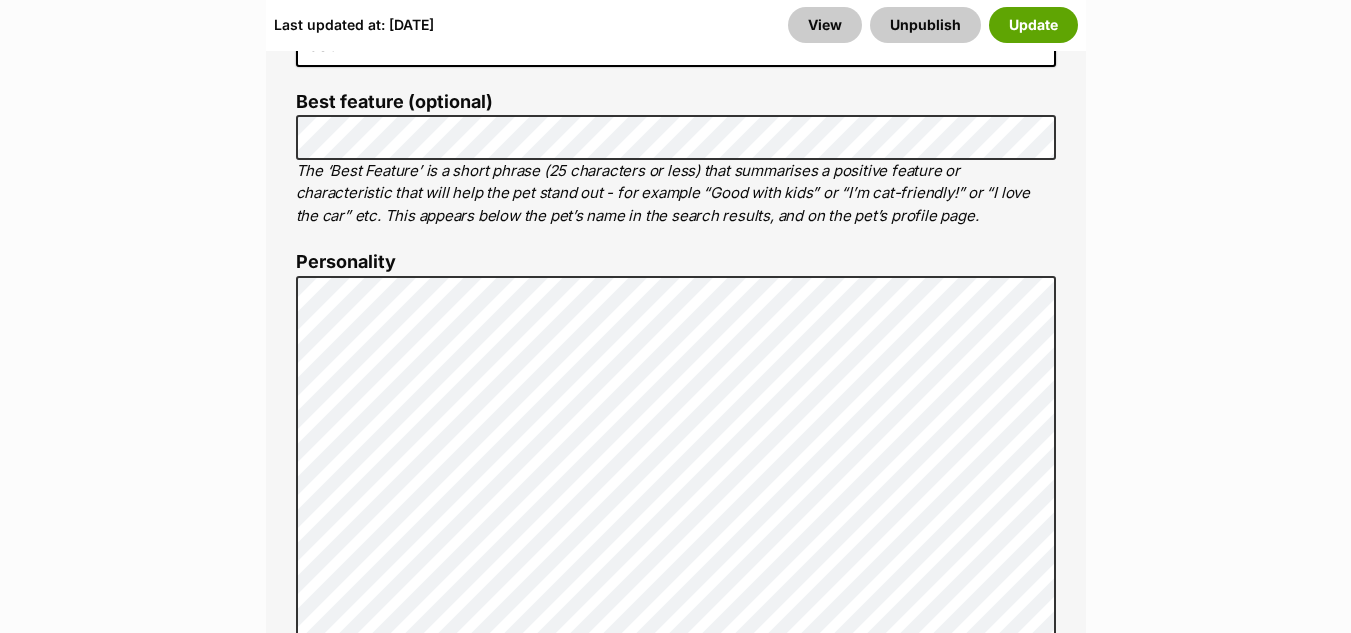 scroll, scrollTop: 0, scrollLeft: 0, axis: both 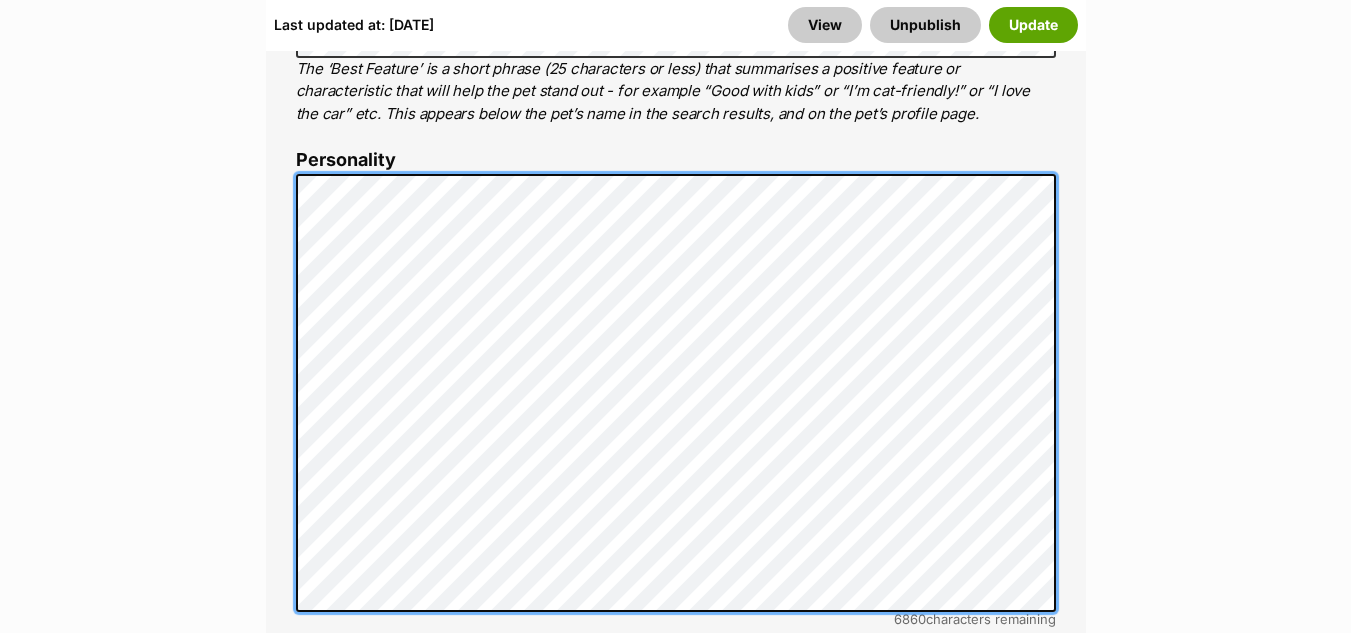 click on "Edit [PERSON]
Add or edit photos
Add up to 9 photos to show all
the cute sides of [PERSON]!
+2
Edit Photos
Add or edit videos
Add up to 4 videos to show all
the cute sides of [PERSON]!
Got some snippets of footage? Upload the first video for [PERSON]!
Edit Videos
About This Pet Name
Henlo there, it looks like you might be using the pet name field to indicate that this pet is now on hold - we recommend updating the status to on hold from the  listing page  instead!
Every pet deserves a name. If you don’t know the pet’s name, make one up! It can be something simple and sweet like ‘Fluffy’, or get creative and have some fun with it. A name helps potential adopters connect with the pet.
Species Cat
Best feature (optional)
Personality 6860  characters remaining
How to write a great pet profile  for more tips and our  Pet Listing Rules  for more info.
Generate a profile using AI
Beta
here" at bounding box center (675, 3235) 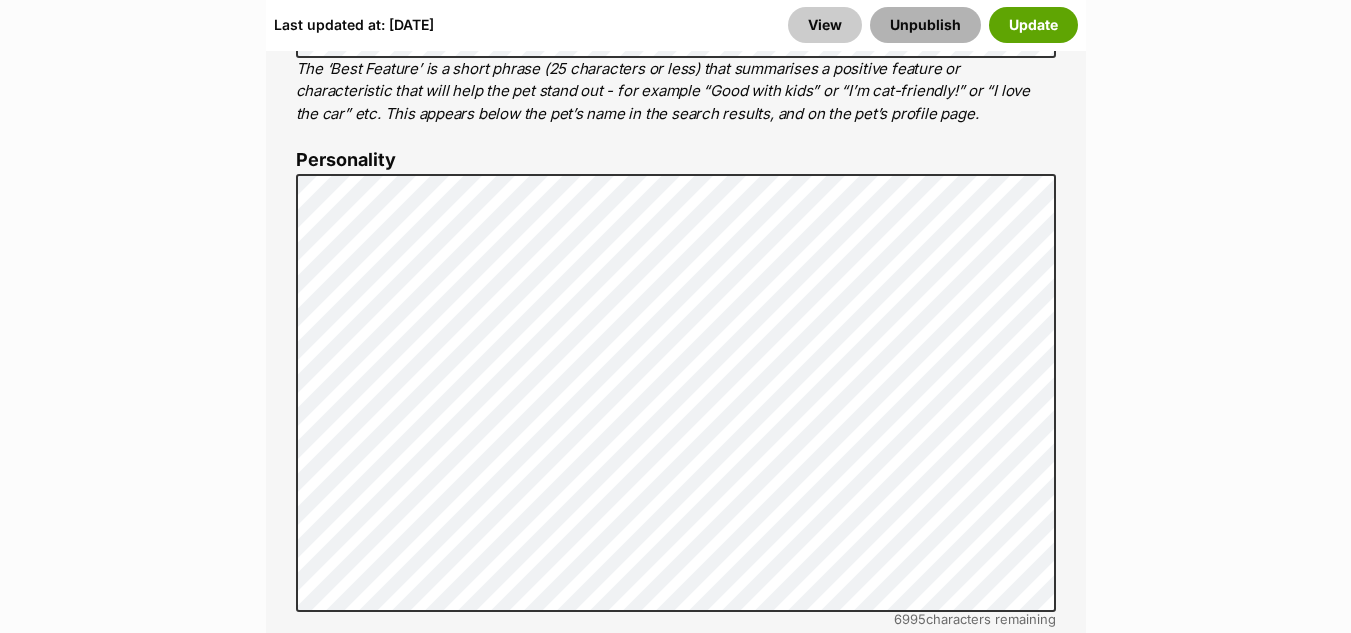 click on "Unpublish" at bounding box center [925, 25] 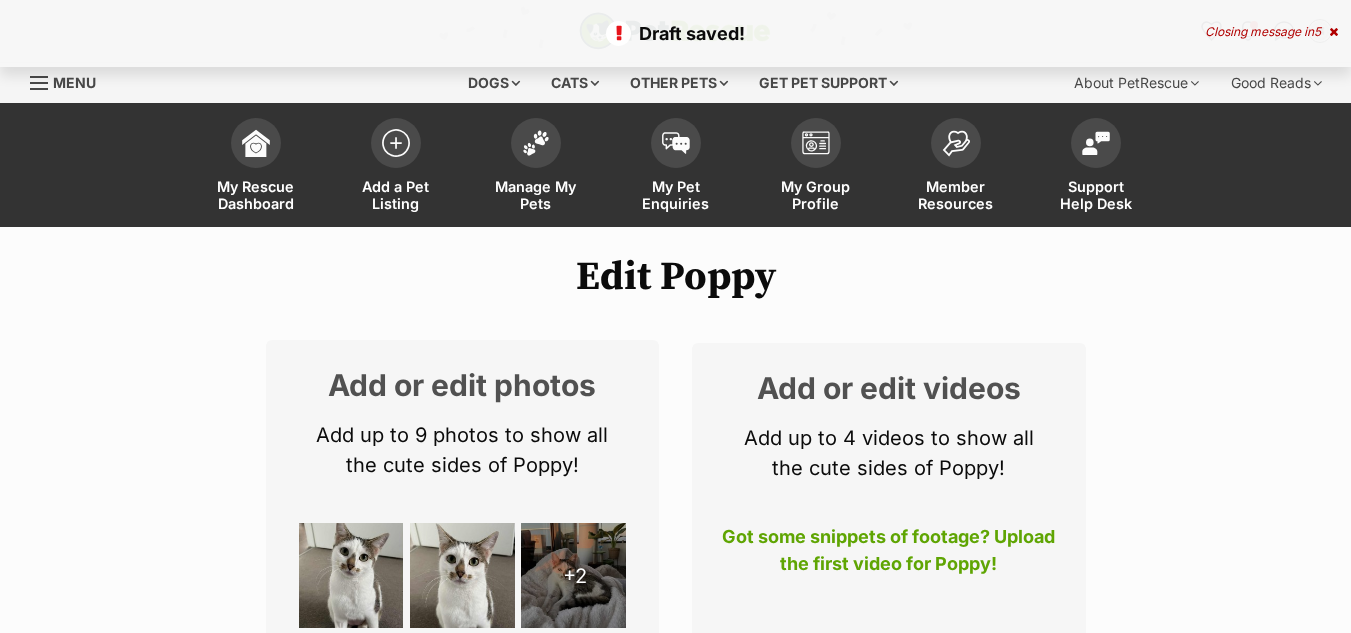 scroll, scrollTop: 0, scrollLeft: 0, axis: both 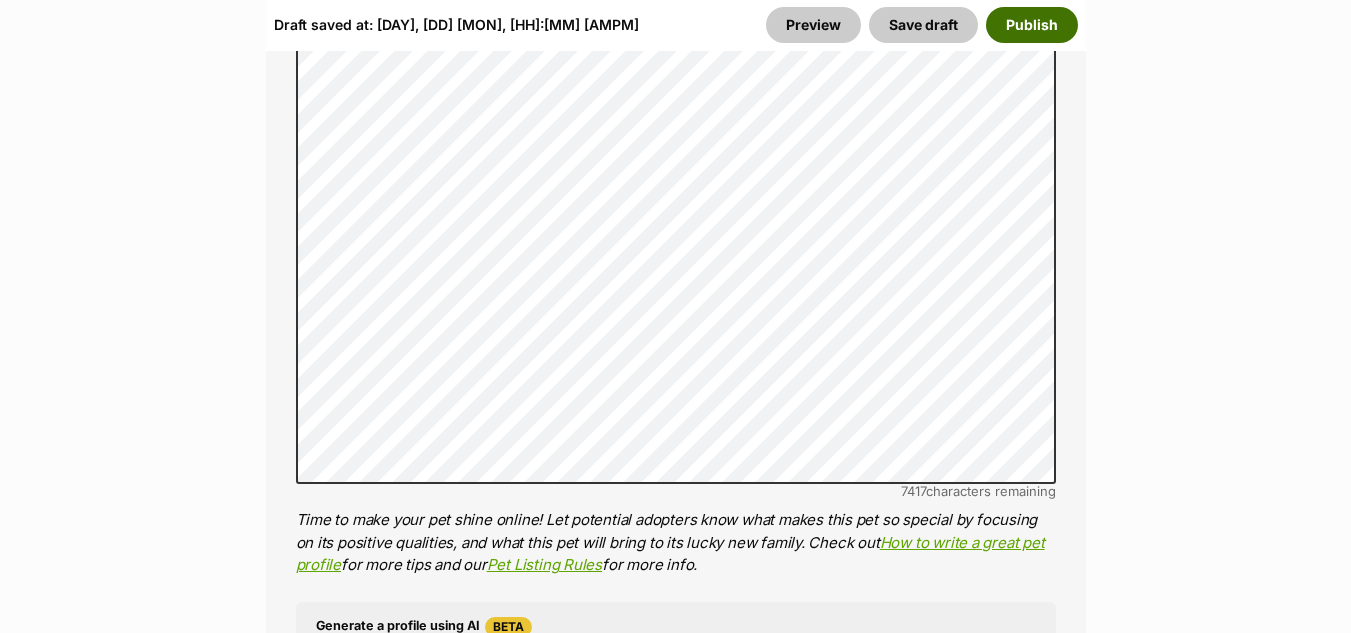 click on "Publish" at bounding box center (1032, 25) 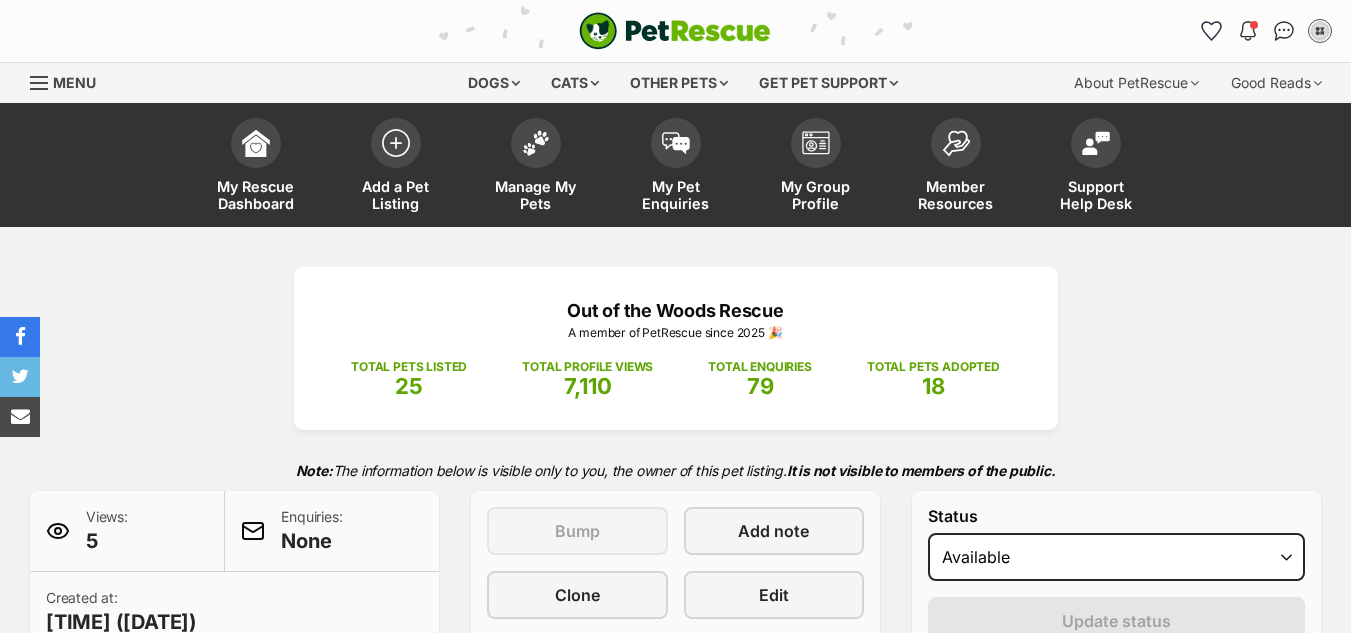 scroll, scrollTop: 0, scrollLeft: 0, axis: both 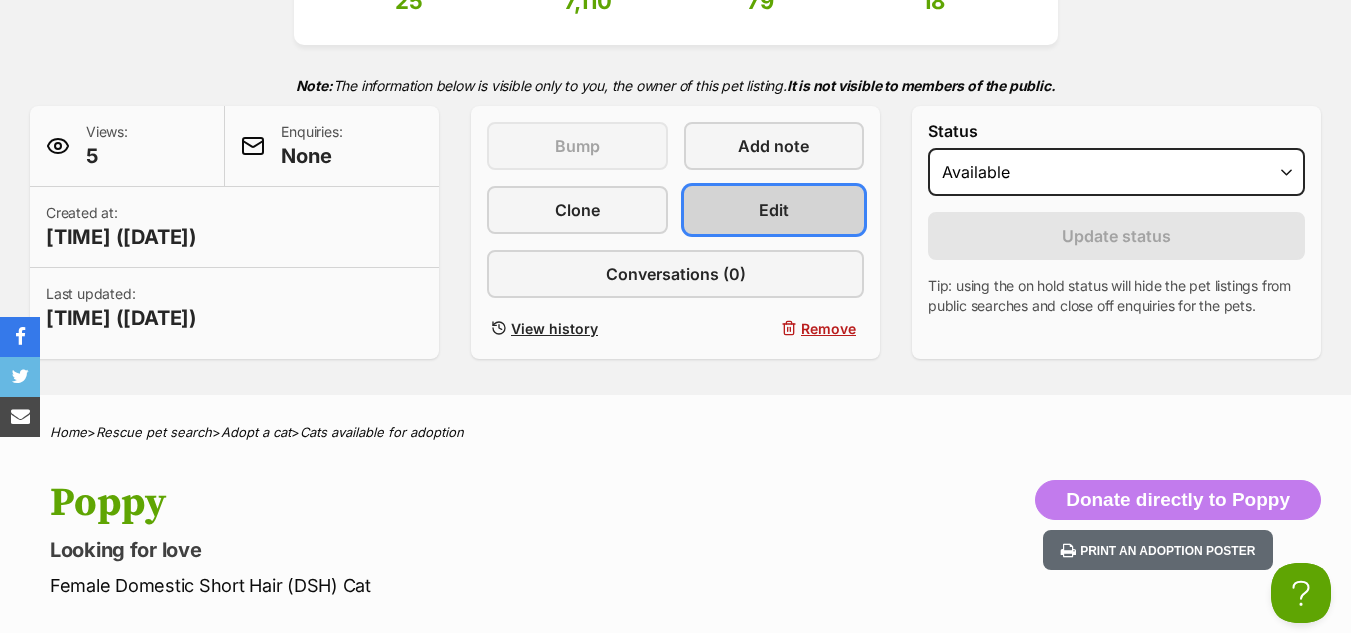 click on "Edit" at bounding box center [774, 210] 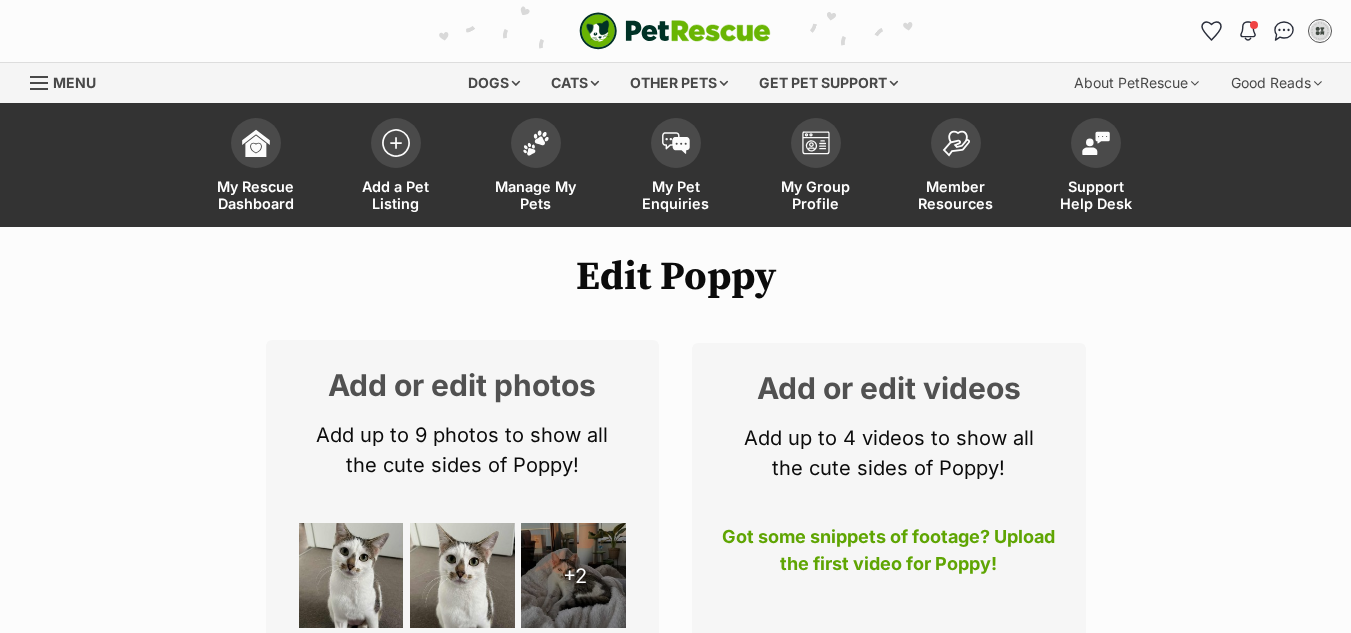 scroll, scrollTop: 800, scrollLeft: 0, axis: vertical 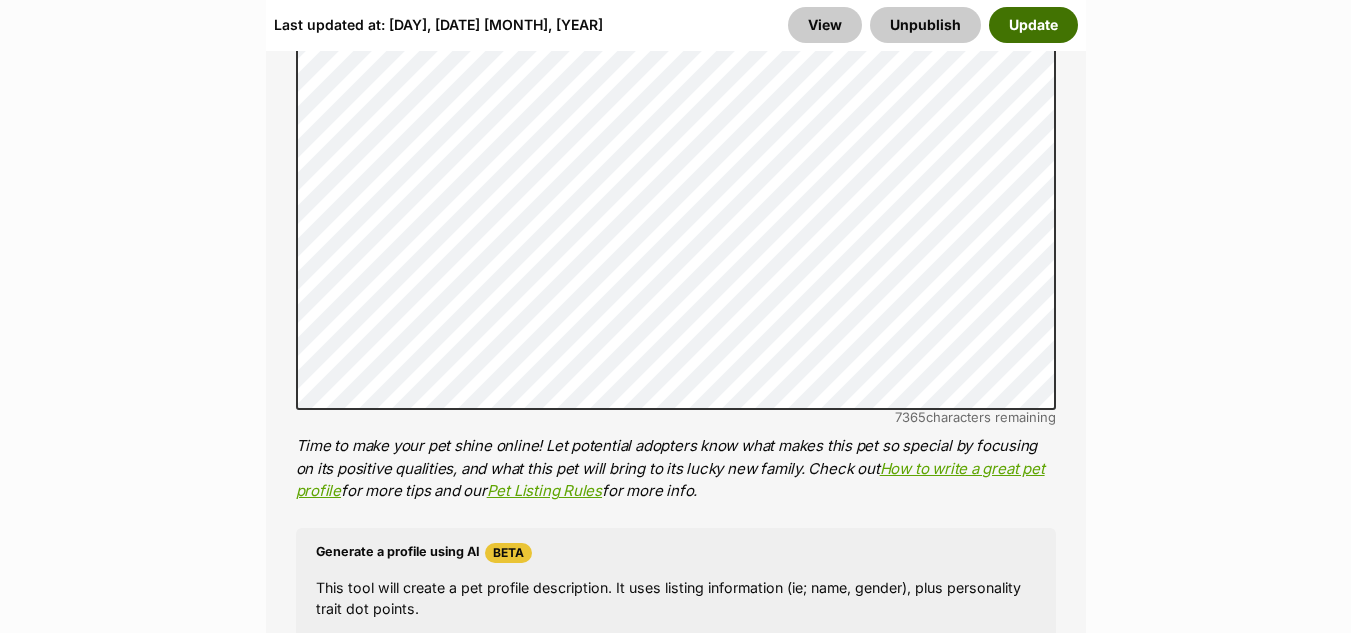 click on "Update" at bounding box center (1033, 25) 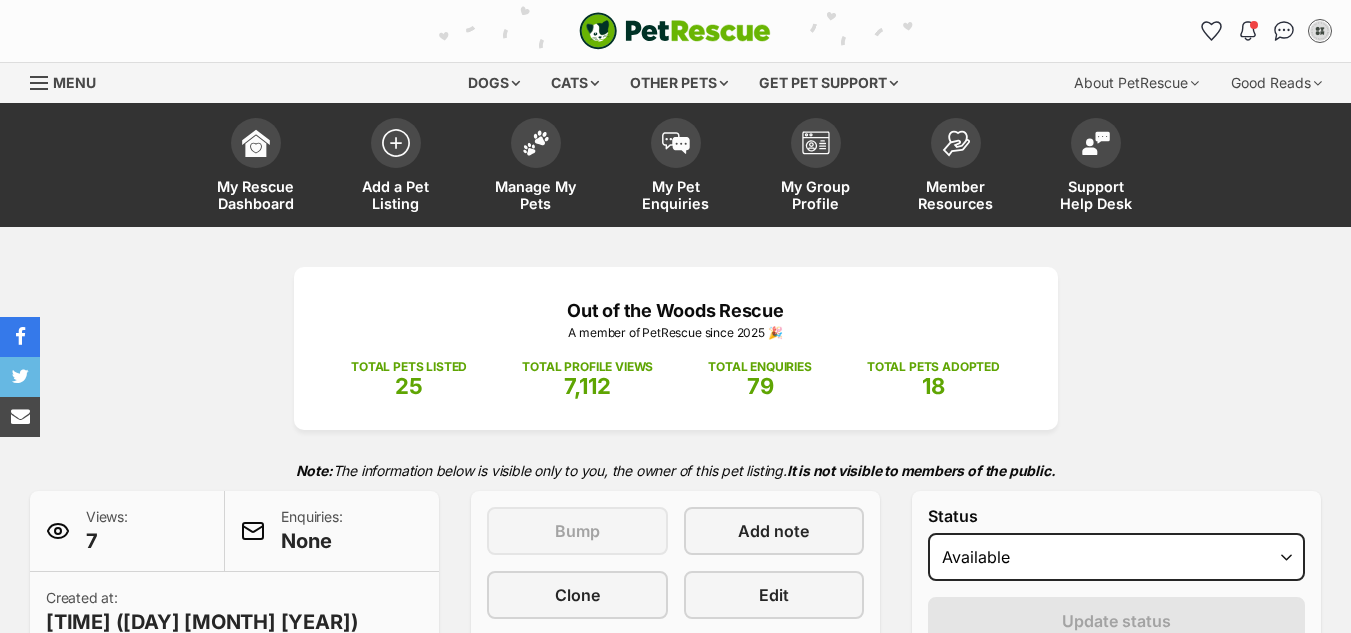 scroll, scrollTop: 0, scrollLeft: 0, axis: both 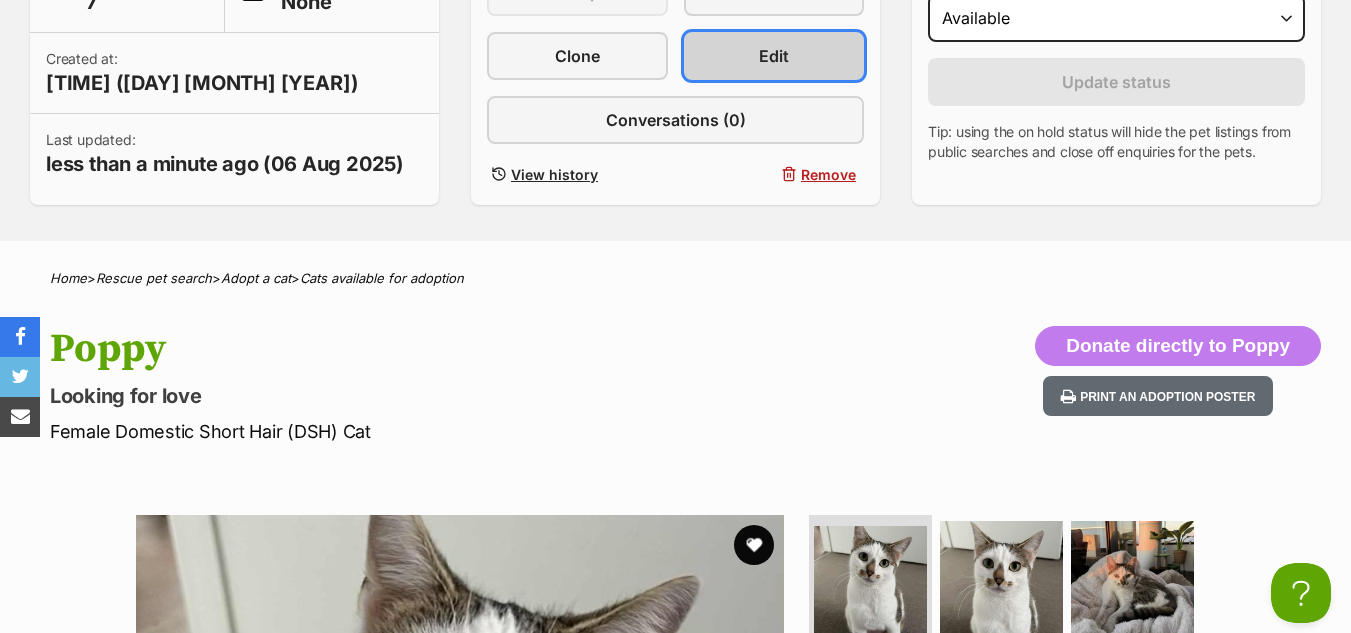 click on "Edit" at bounding box center [774, 56] 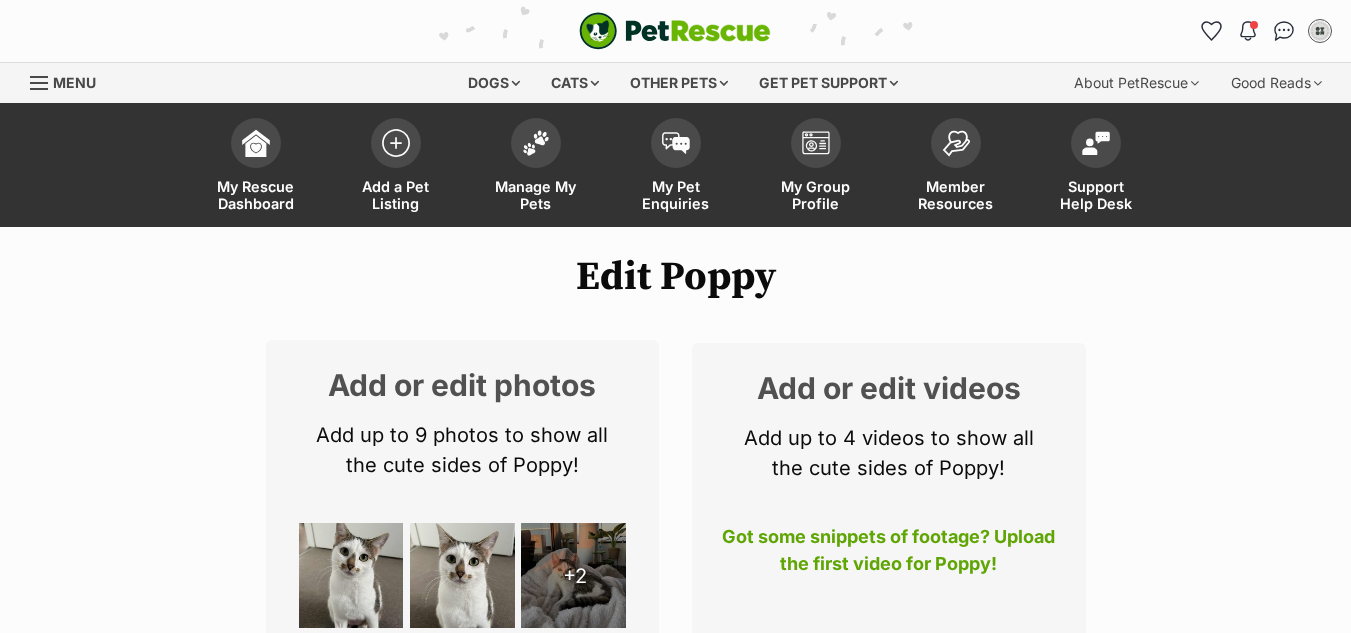 scroll, scrollTop: 799, scrollLeft: 0, axis: vertical 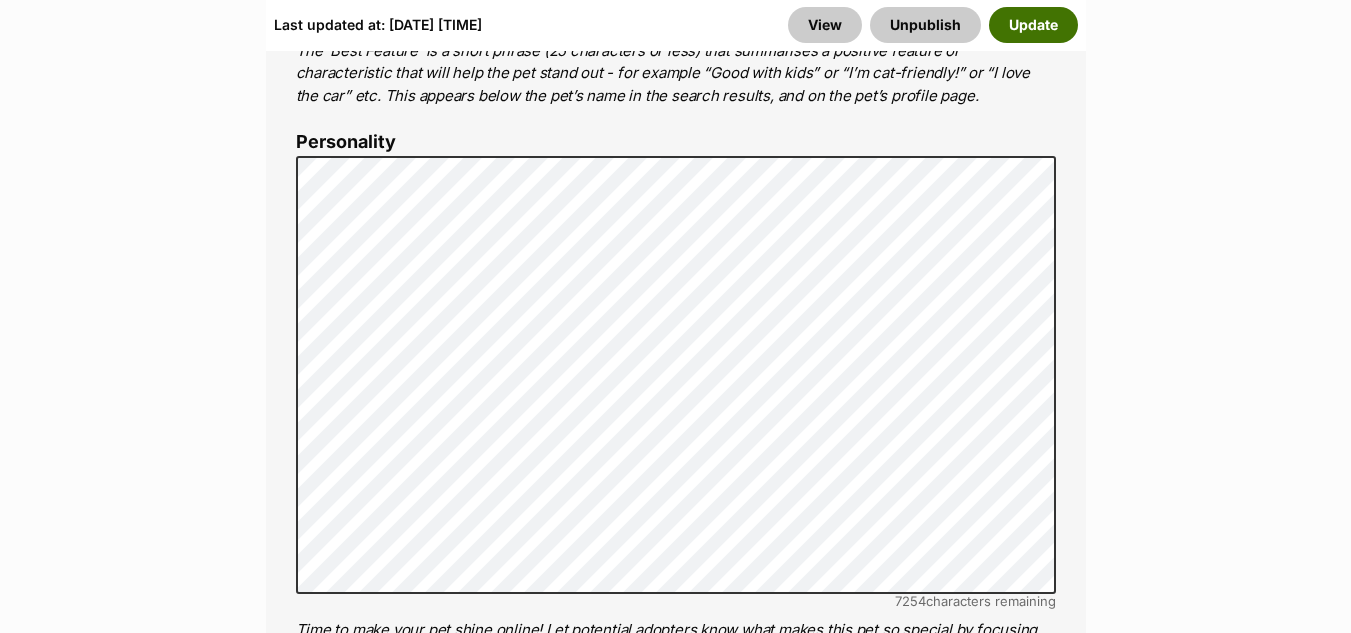 drag, startPoint x: 1085, startPoint y: 45, endPoint x: 1058, endPoint y: 31, distance: 30.413813 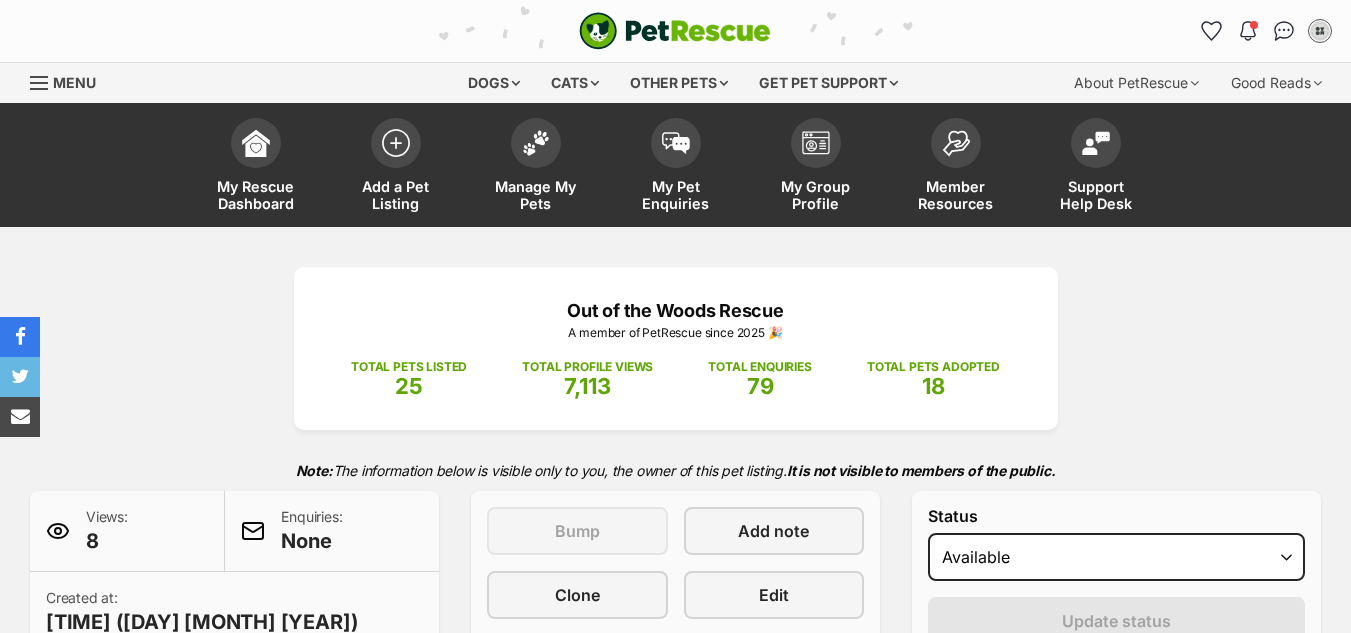 scroll, scrollTop: 0, scrollLeft: 0, axis: both 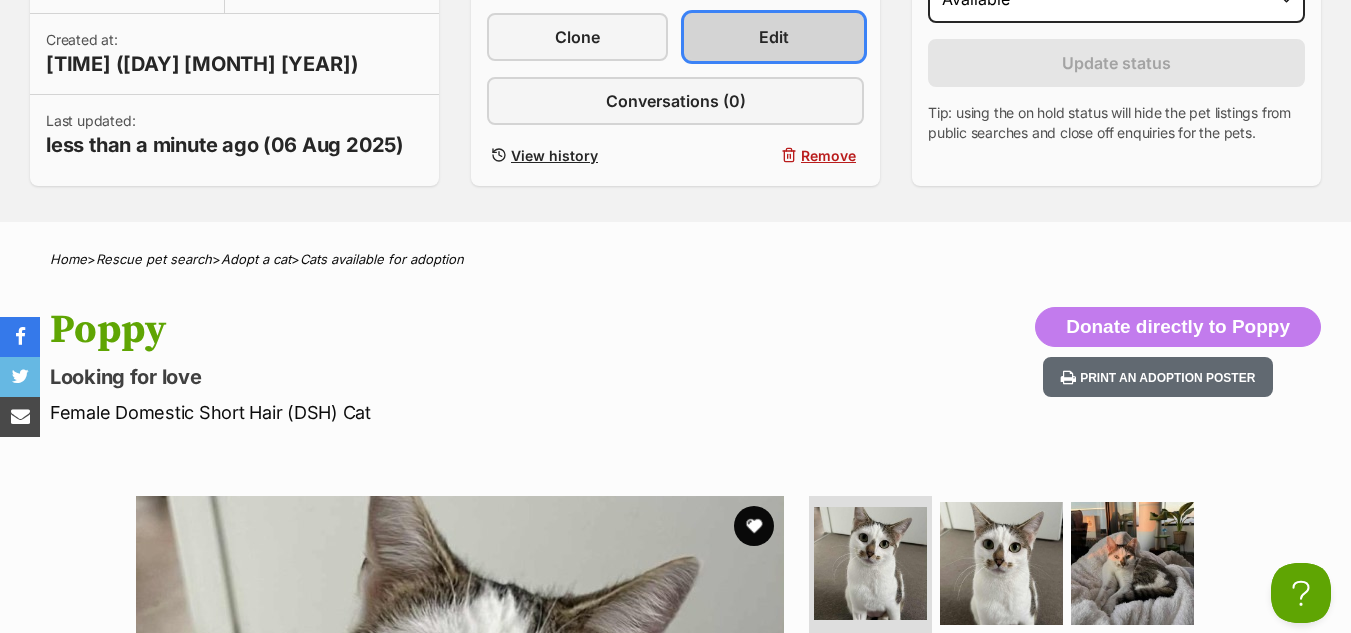 click on "Edit" at bounding box center (774, 37) 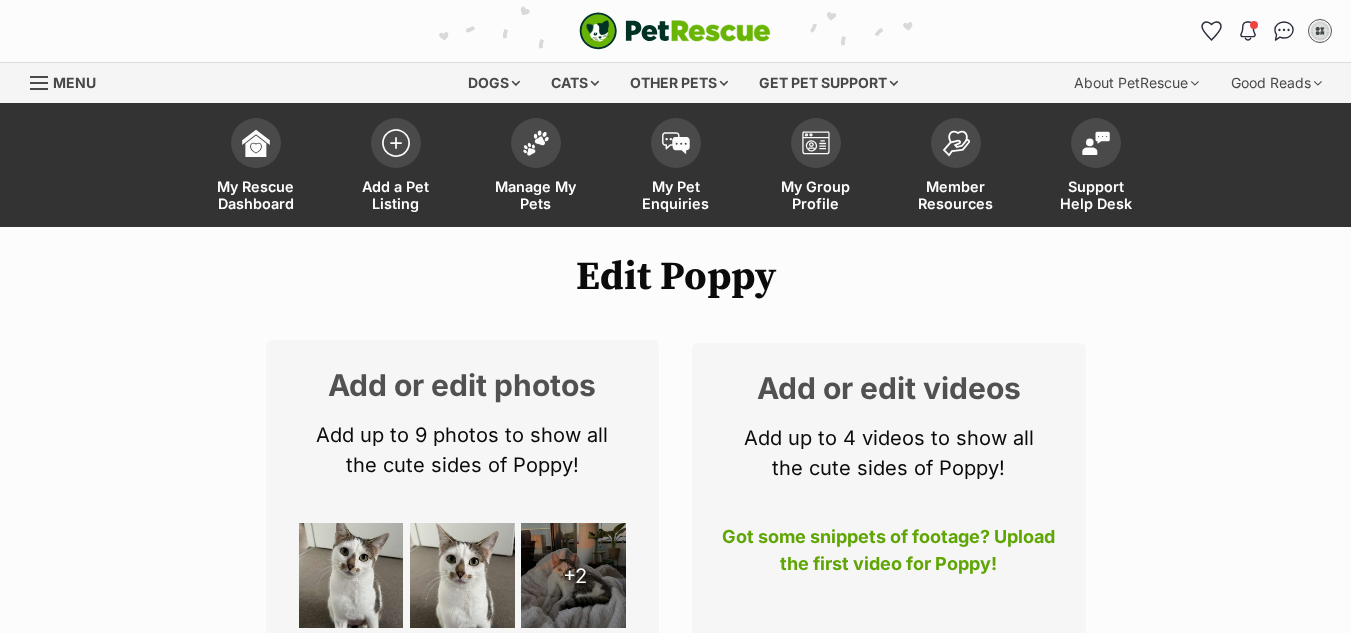 scroll, scrollTop: 0, scrollLeft: 0, axis: both 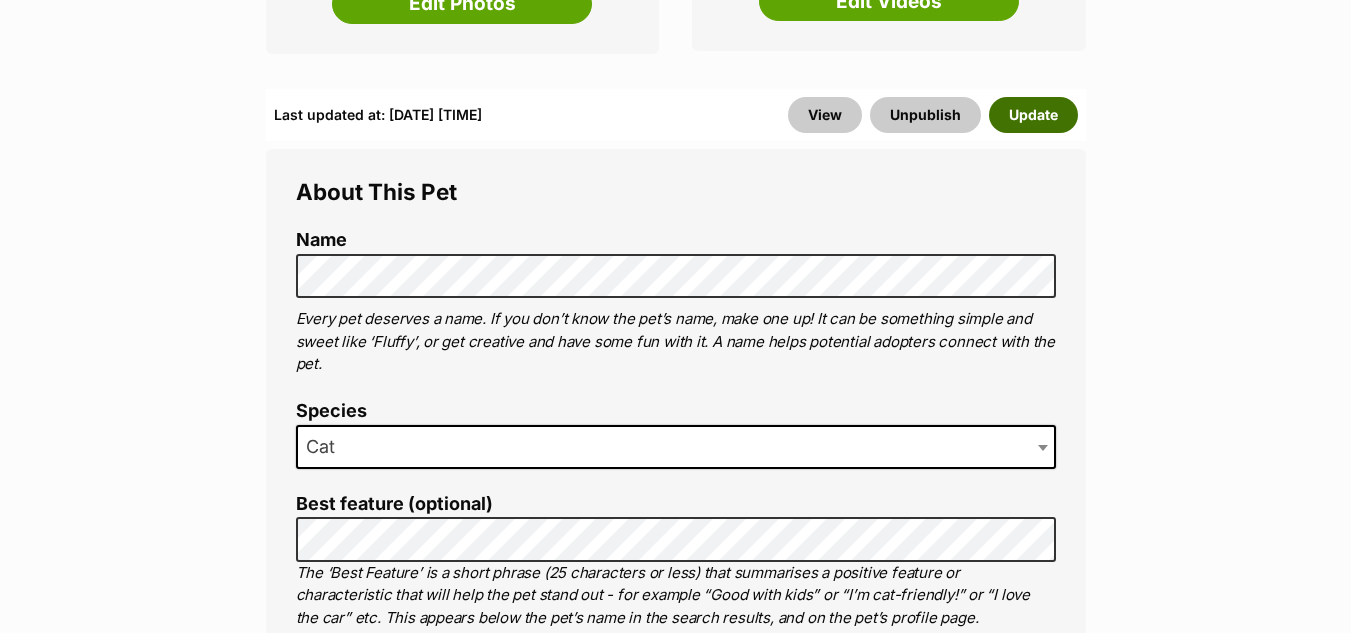click on "Update" at bounding box center (1033, 115) 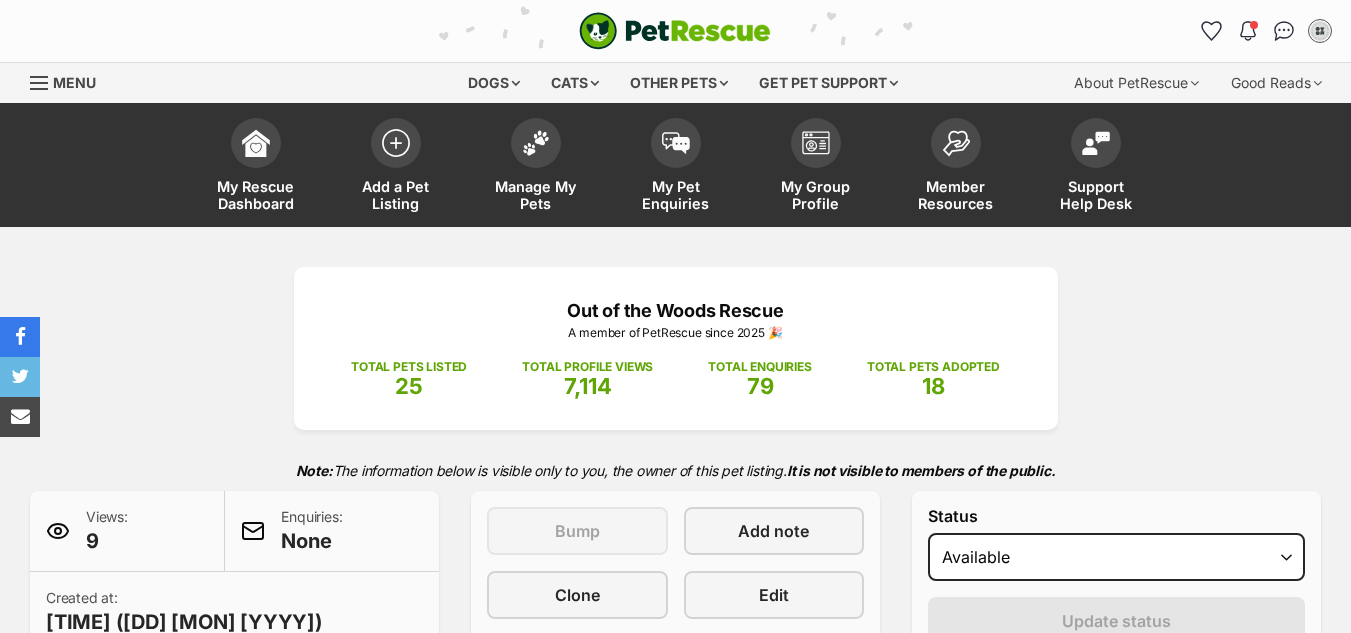scroll, scrollTop: 0, scrollLeft: 0, axis: both 